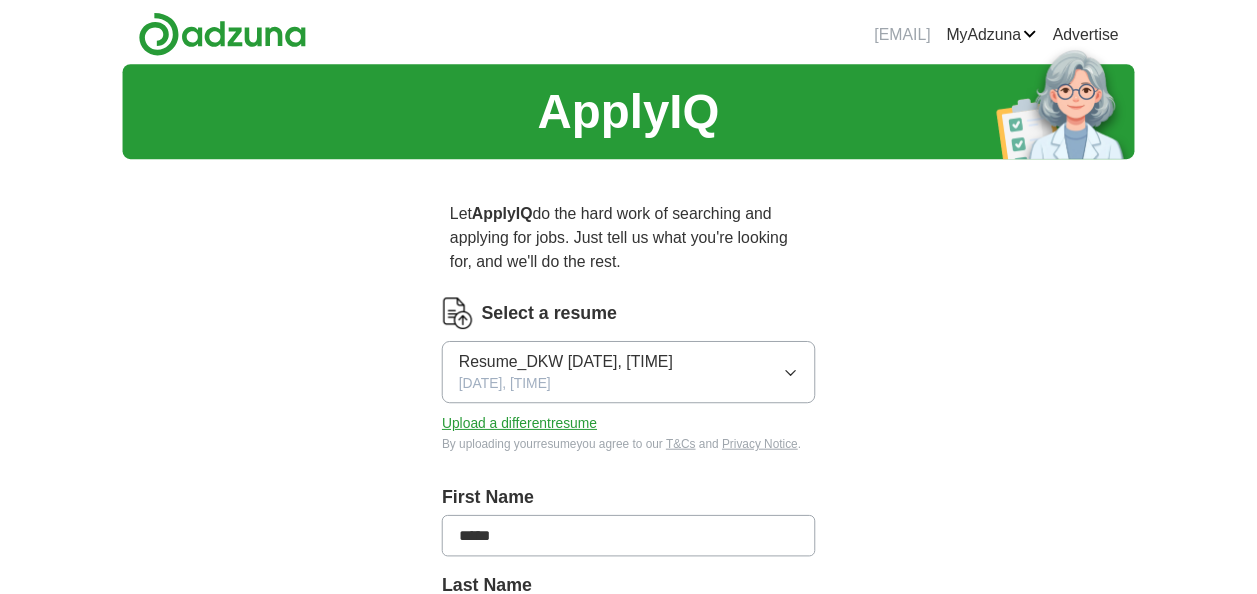 scroll, scrollTop: 0, scrollLeft: 0, axis: both 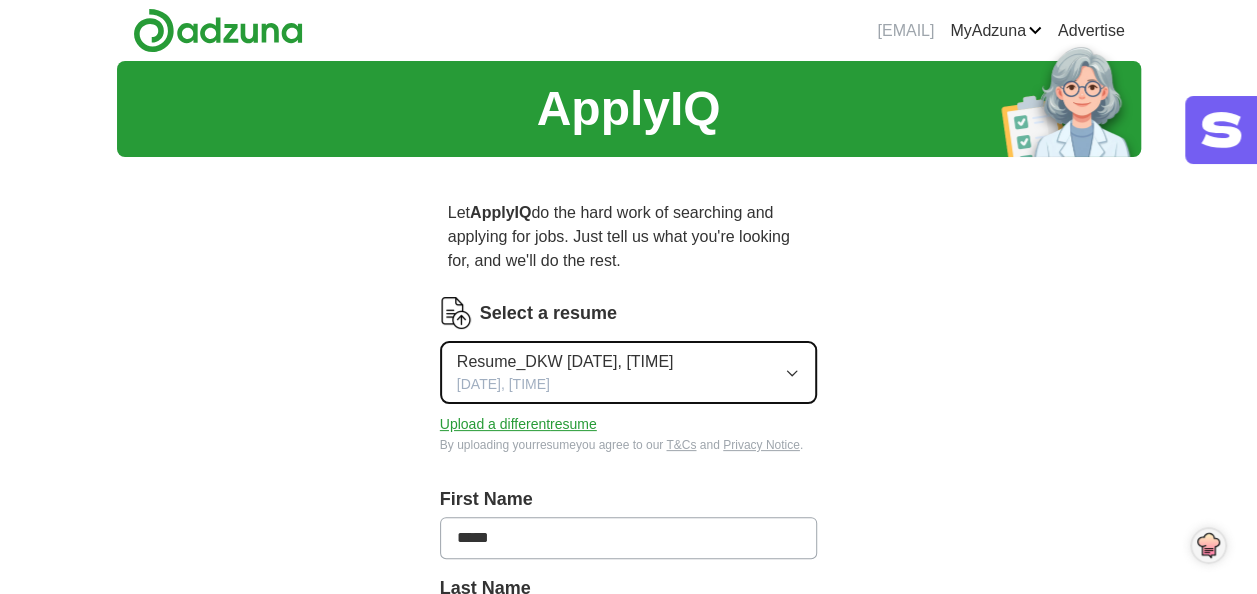 click on "Resume_DKW [DATE], [TIME]" at bounding box center (565, 372) 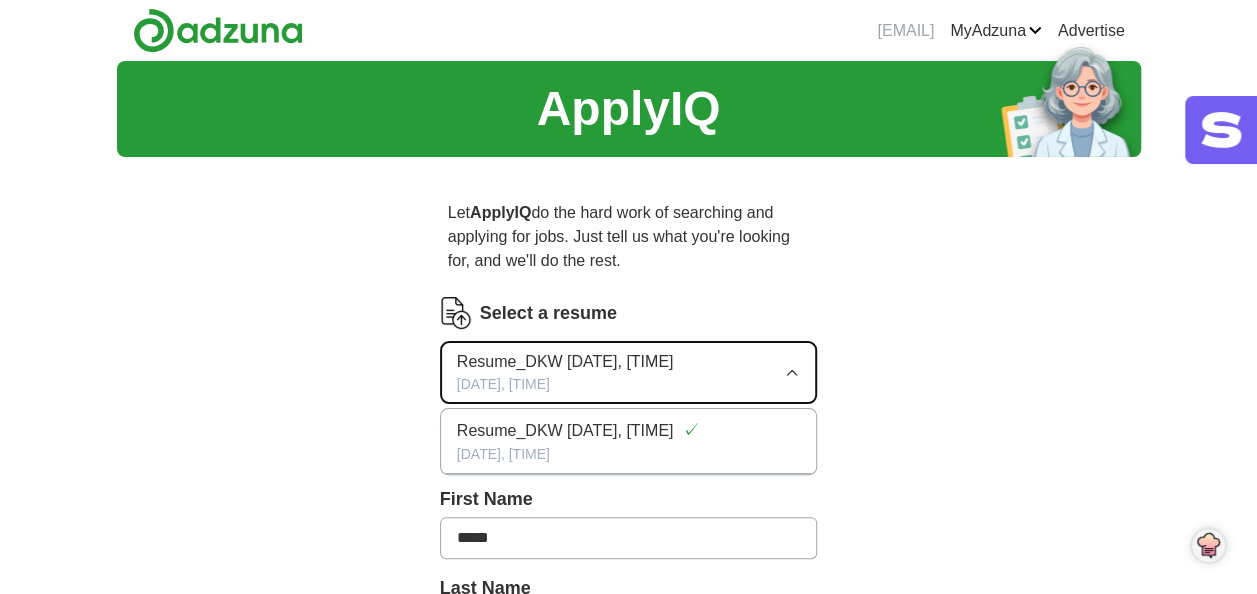 click 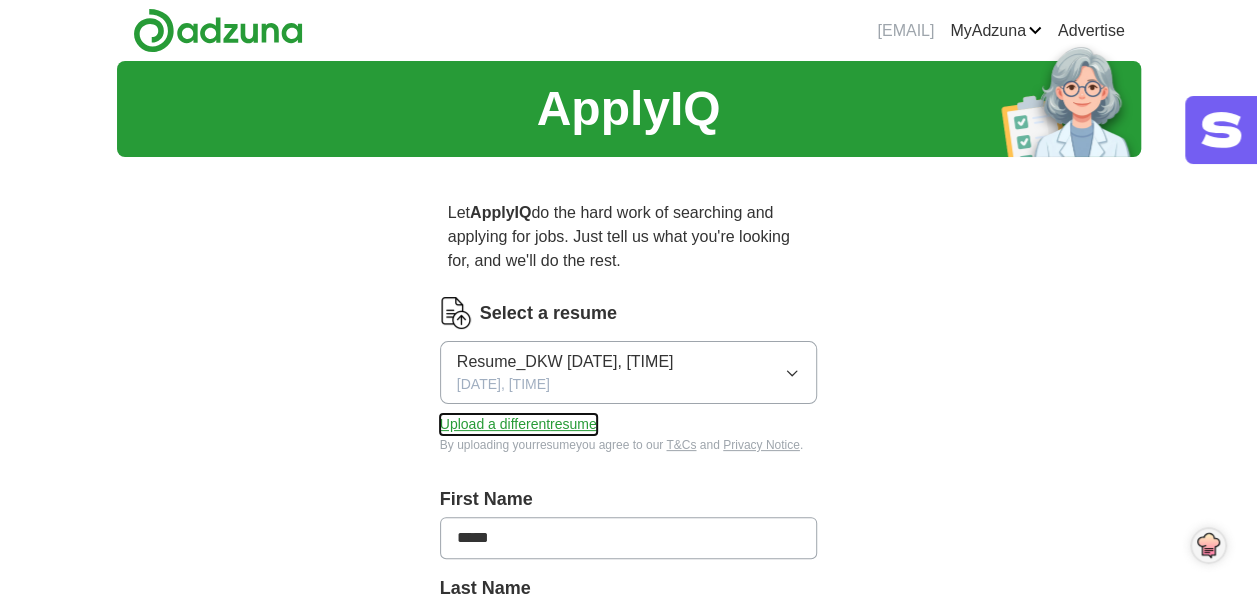 click on "Upload a different  resume" at bounding box center [518, 424] 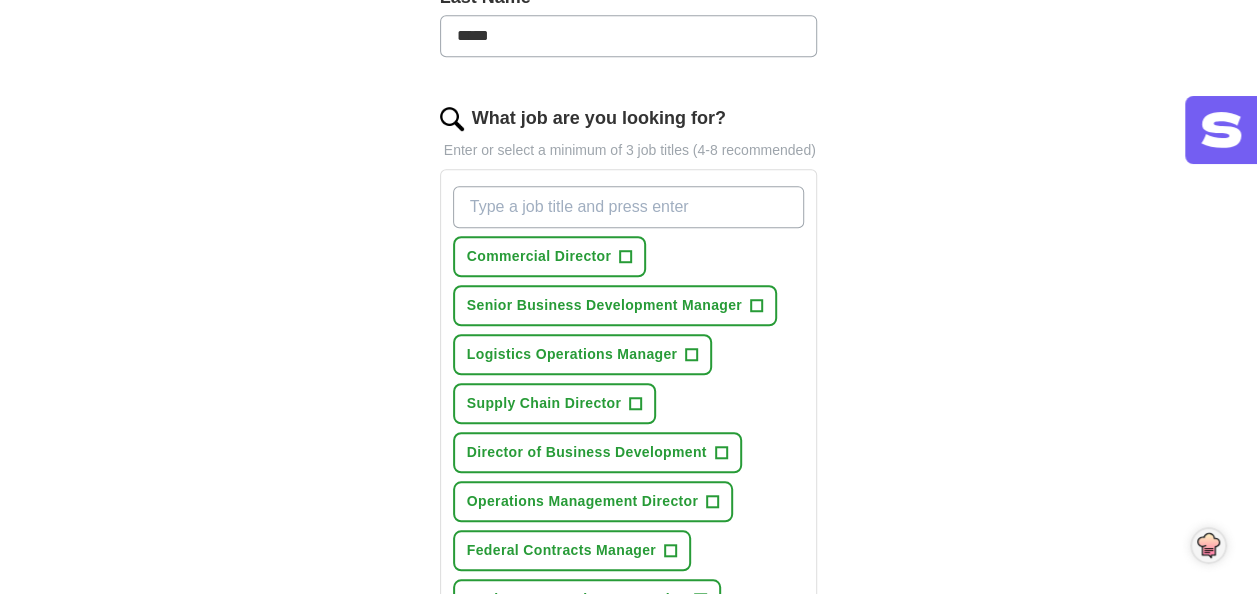 scroll, scrollTop: 600, scrollLeft: 0, axis: vertical 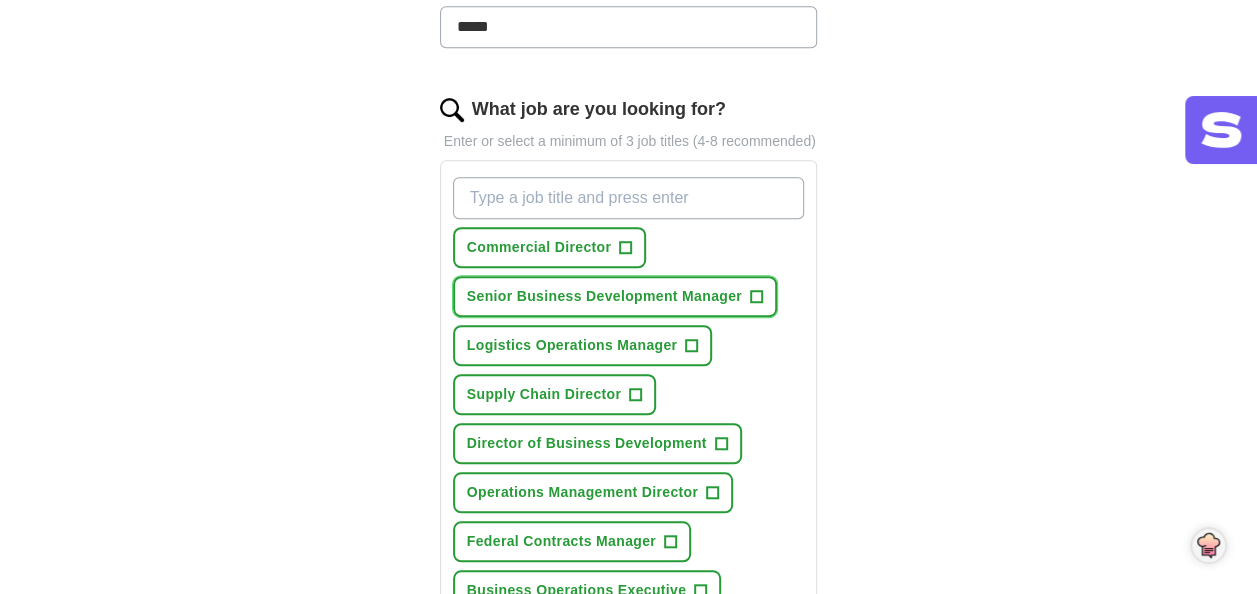 click on "+" at bounding box center (756, 297) 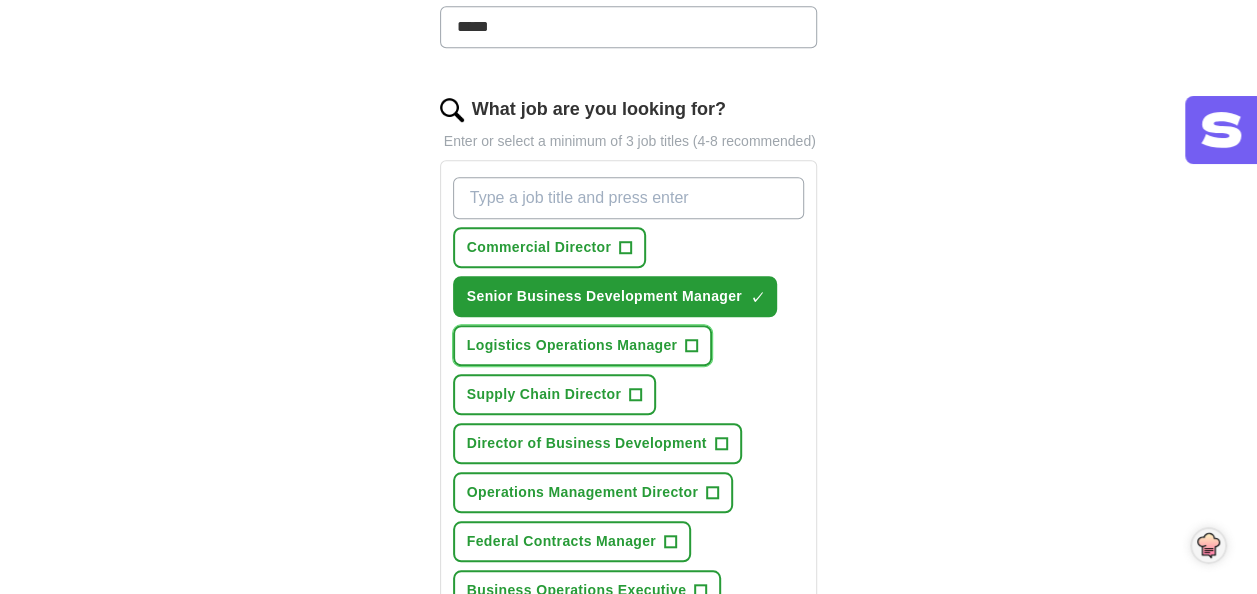 click on "+" at bounding box center [692, 346] 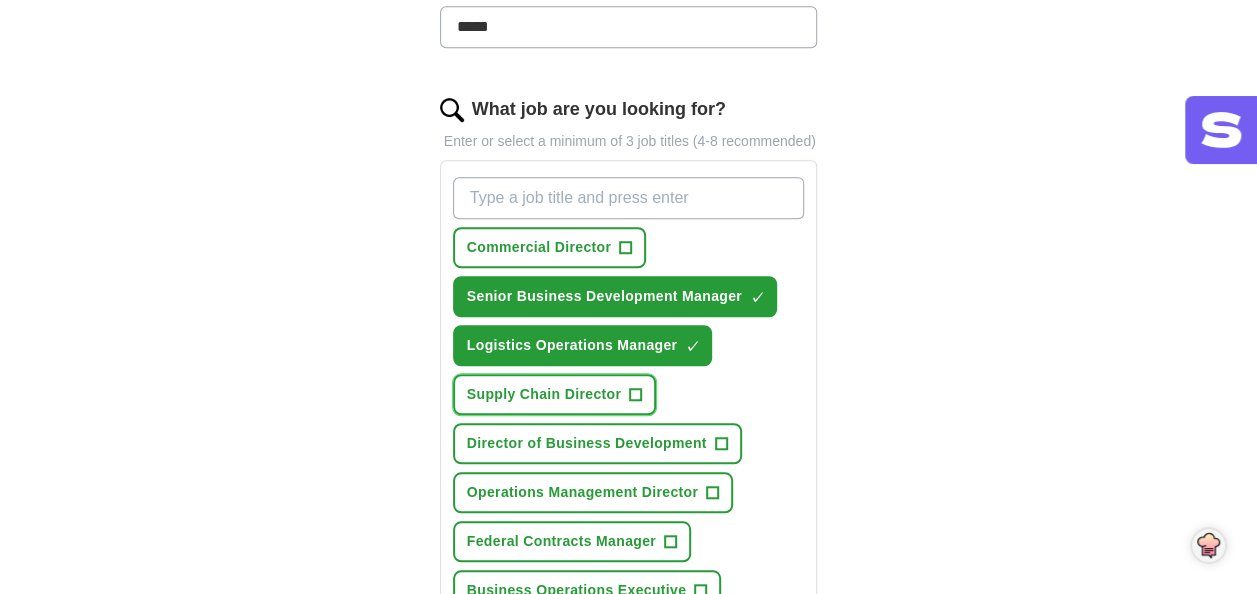 click on "+" at bounding box center (636, 395) 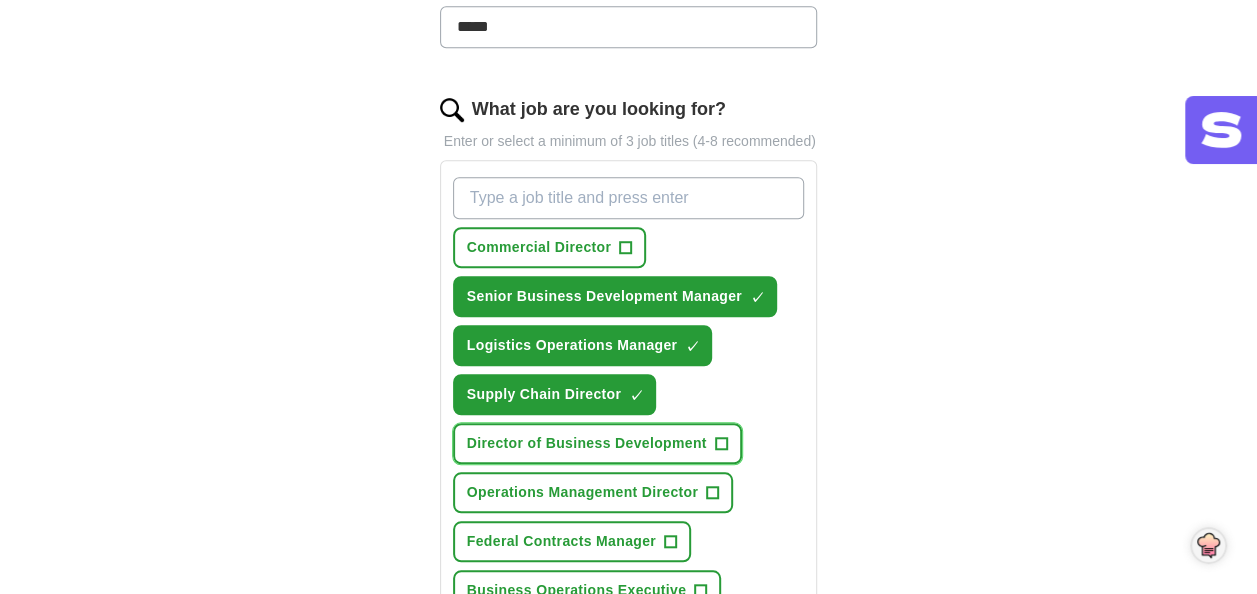 click on "+" at bounding box center (721, 444) 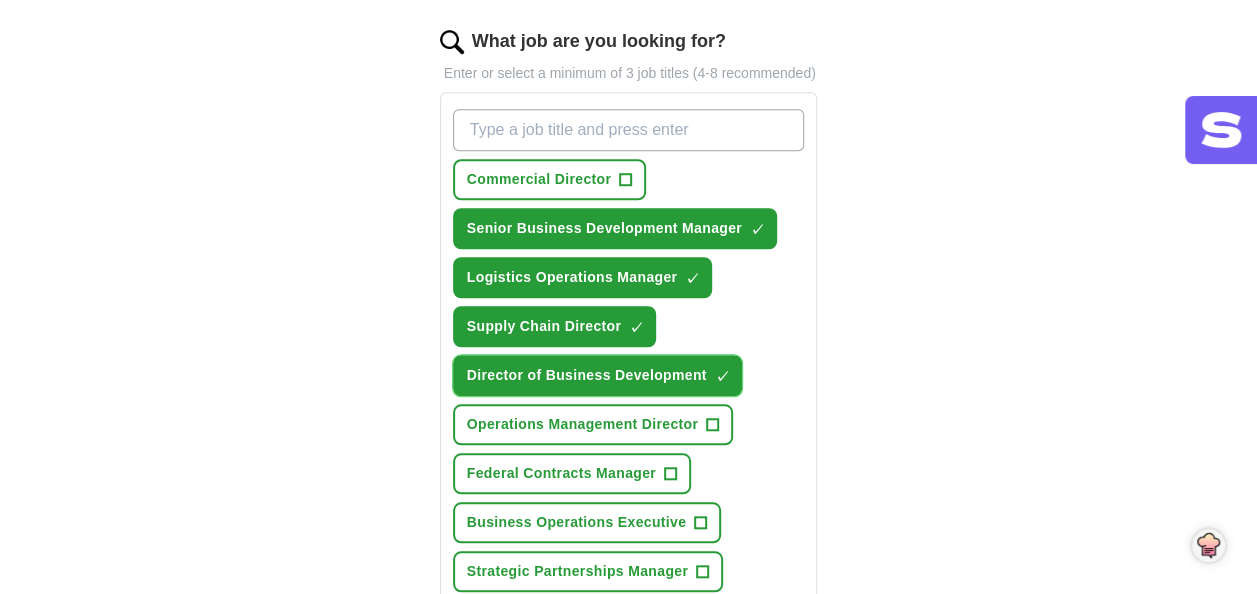 scroll, scrollTop: 700, scrollLeft: 0, axis: vertical 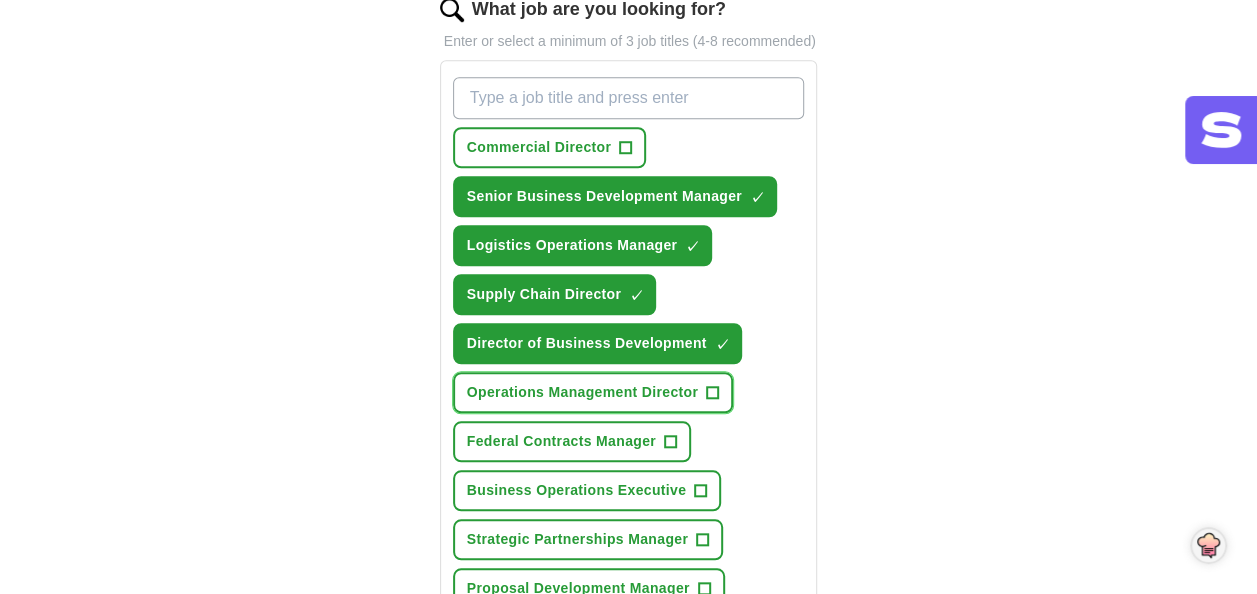 click on "+" at bounding box center (713, 393) 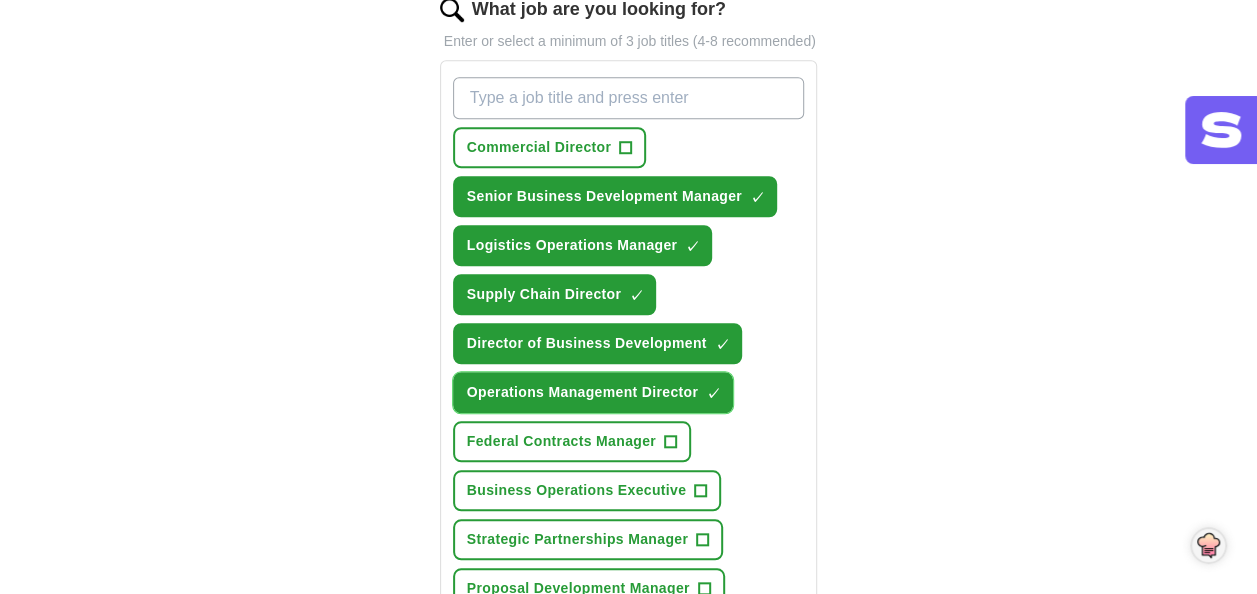 scroll, scrollTop: 800, scrollLeft: 0, axis: vertical 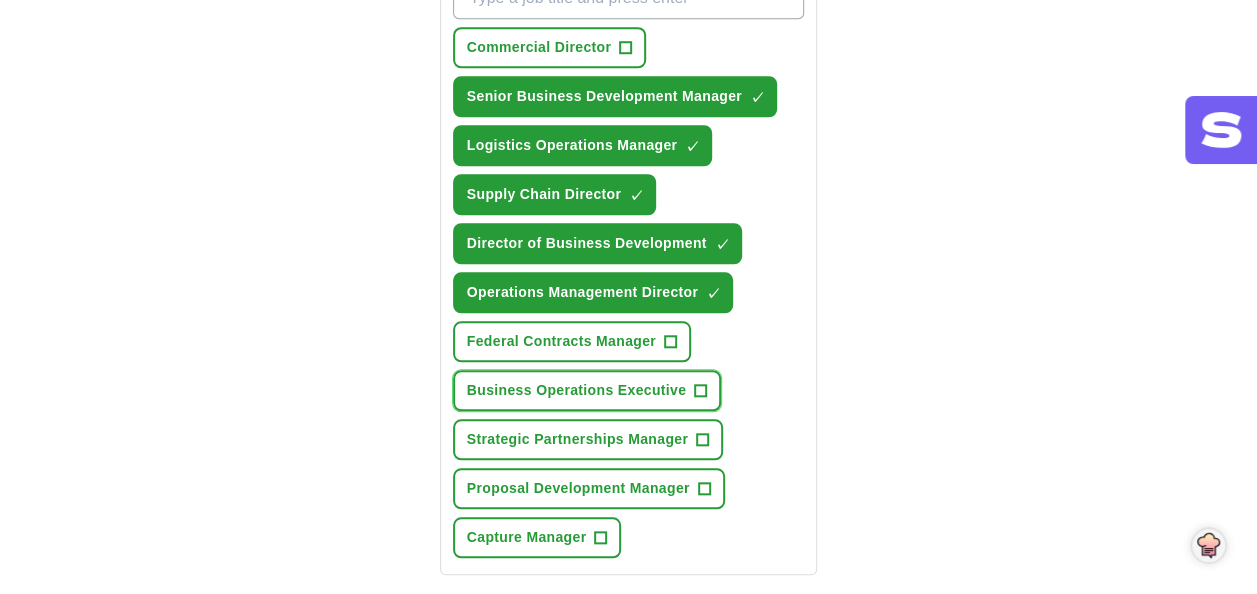 click on "+" at bounding box center [701, 391] 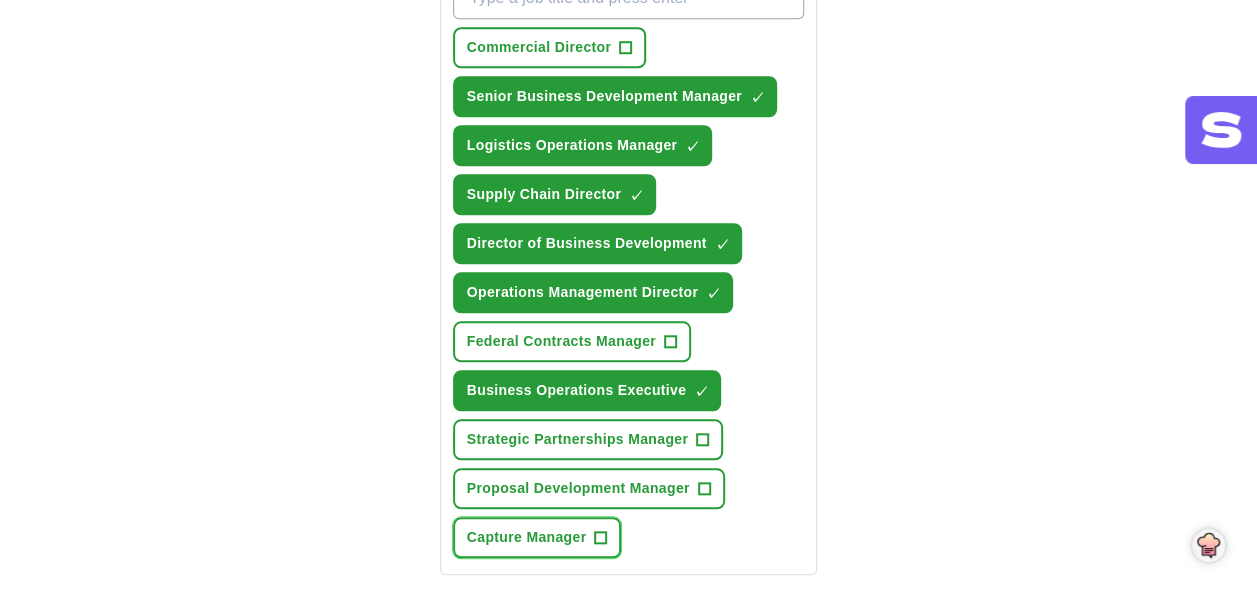 click on "+" at bounding box center [601, 538] 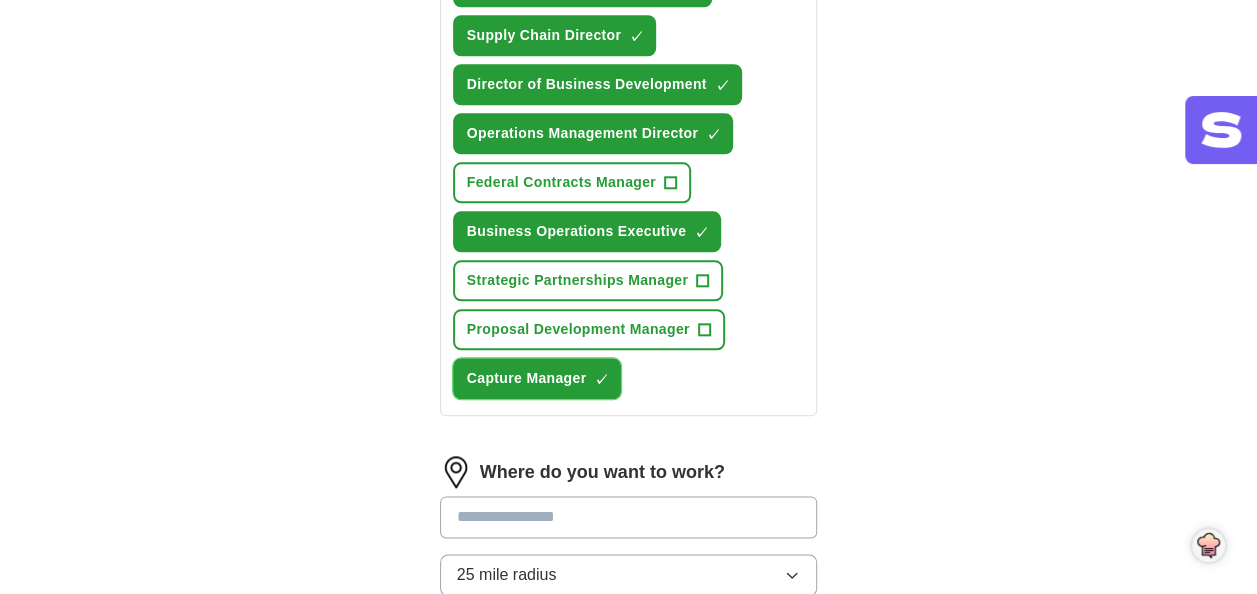 scroll, scrollTop: 1000, scrollLeft: 0, axis: vertical 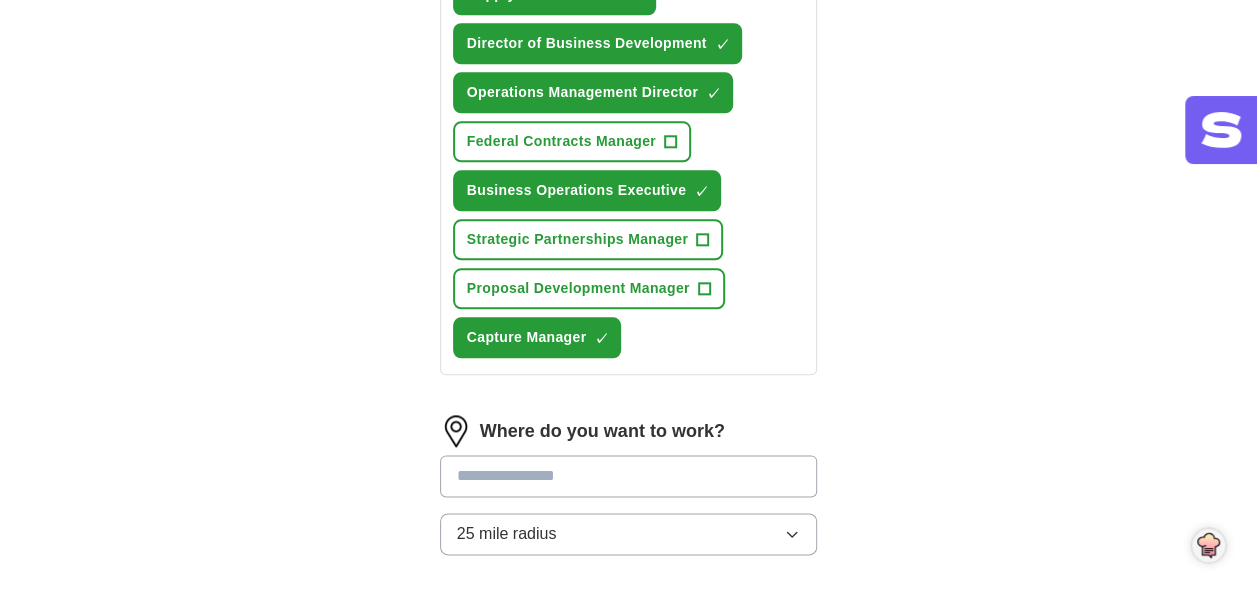 click at bounding box center (629, 476) 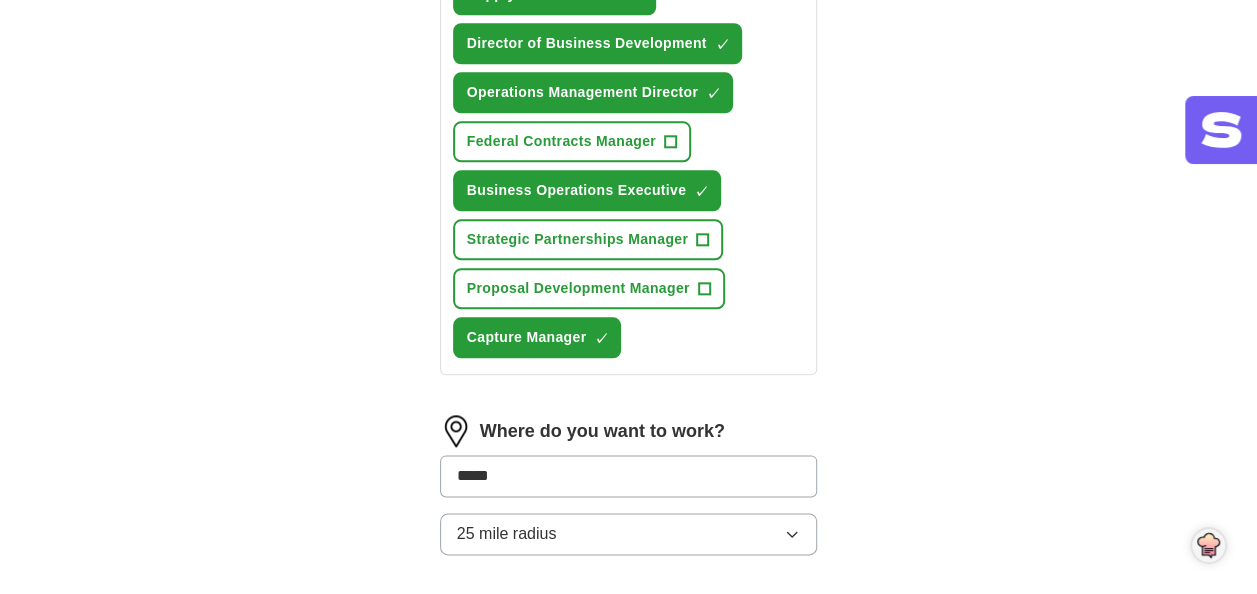 type on "******" 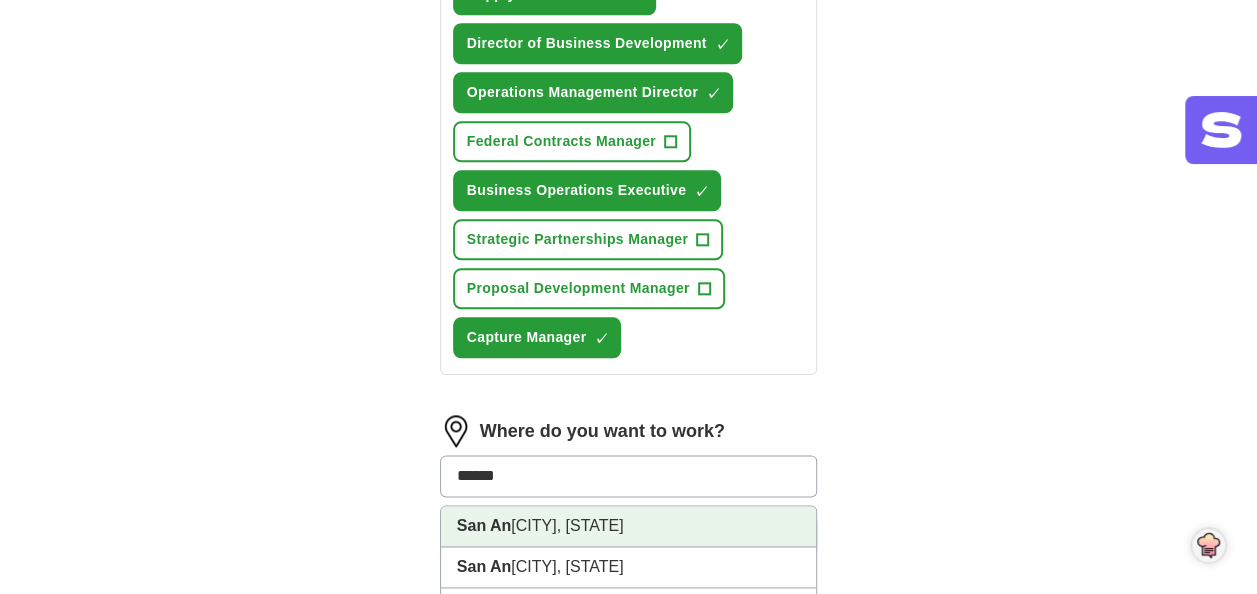 click on "[CITY], [STATE]" at bounding box center [629, 526] 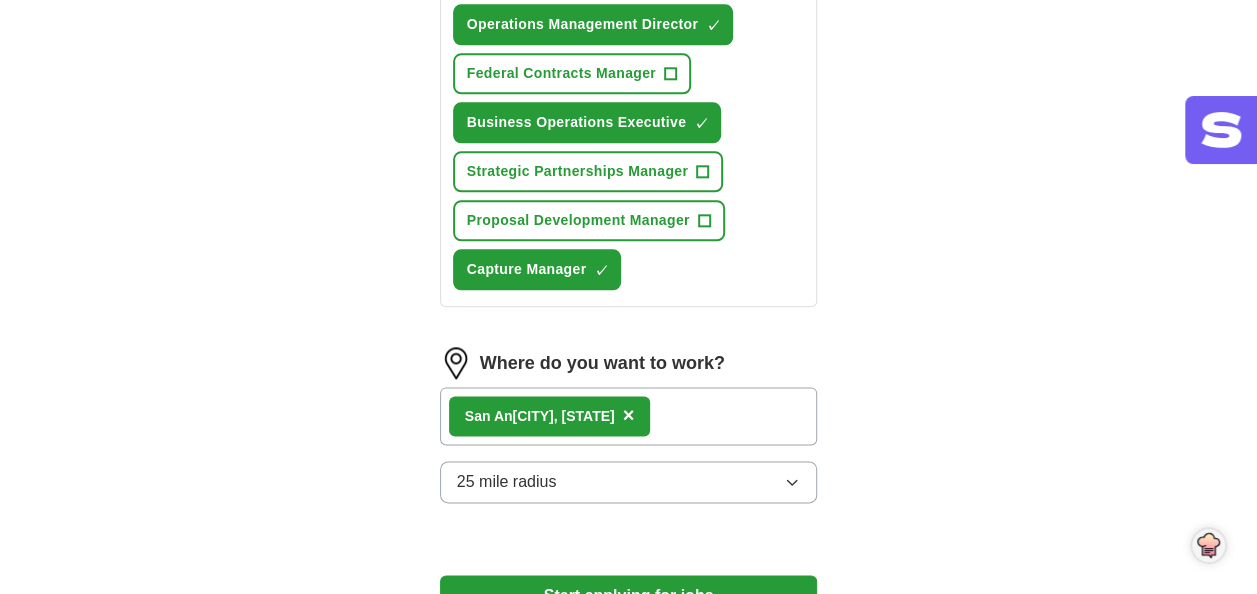 scroll, scrollTop: 1100, scrollLeft: 0, axis: vertical 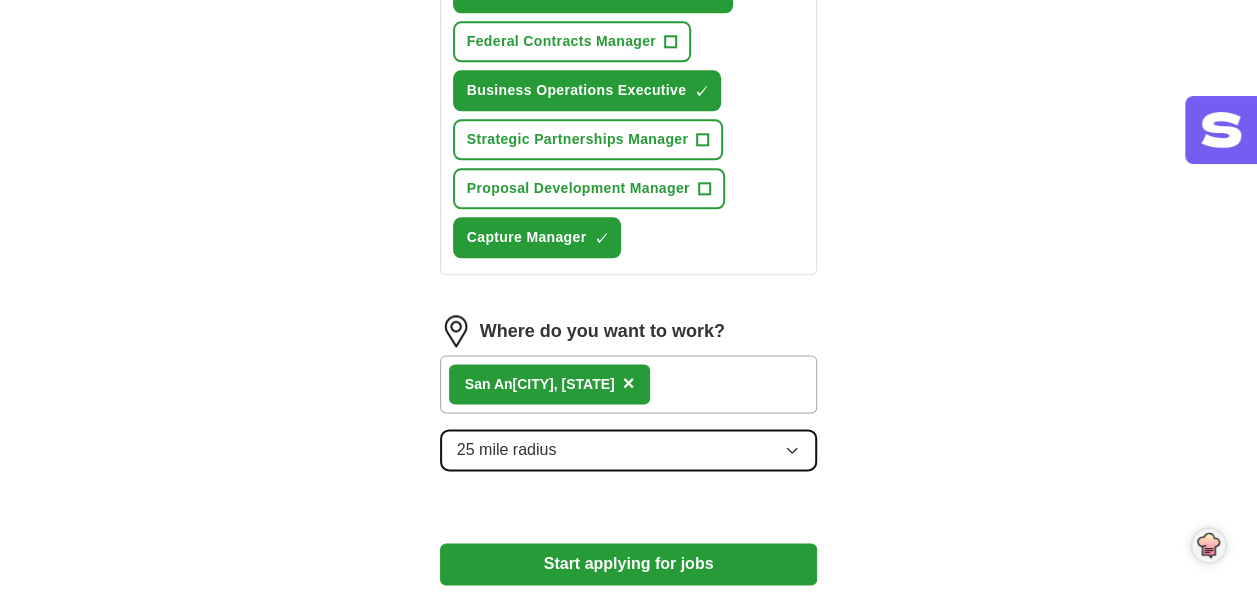 click on "25 mile radius" at bounding box center (629, 450) 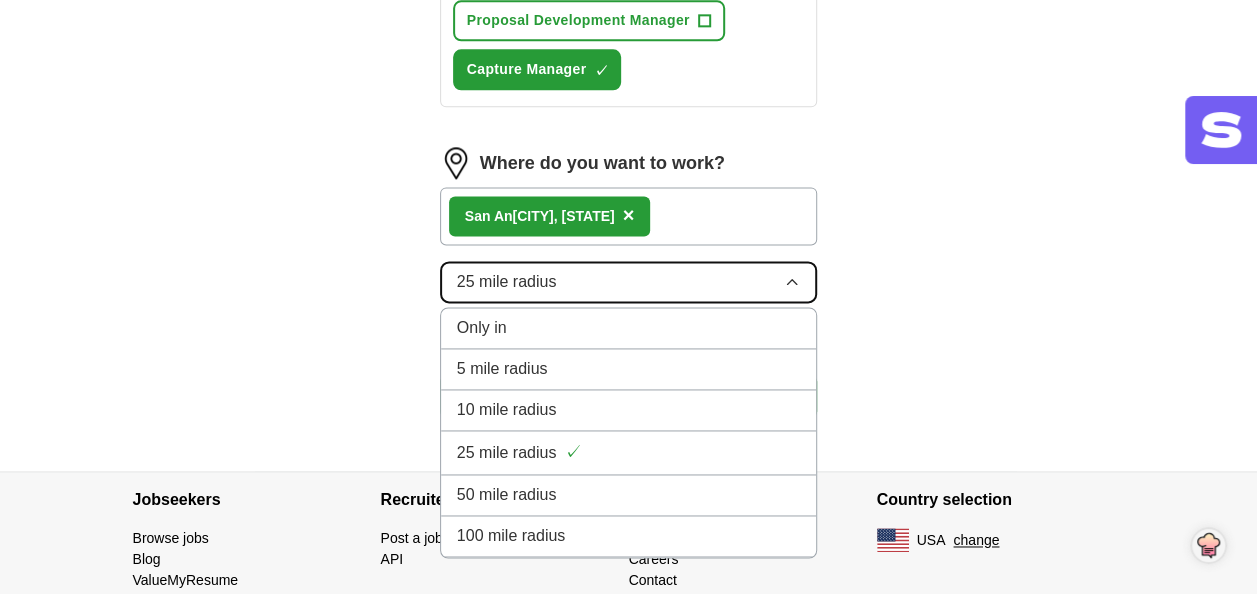 scroll, scrollTop: 1300, scrollLeft: 0, axis: vertical 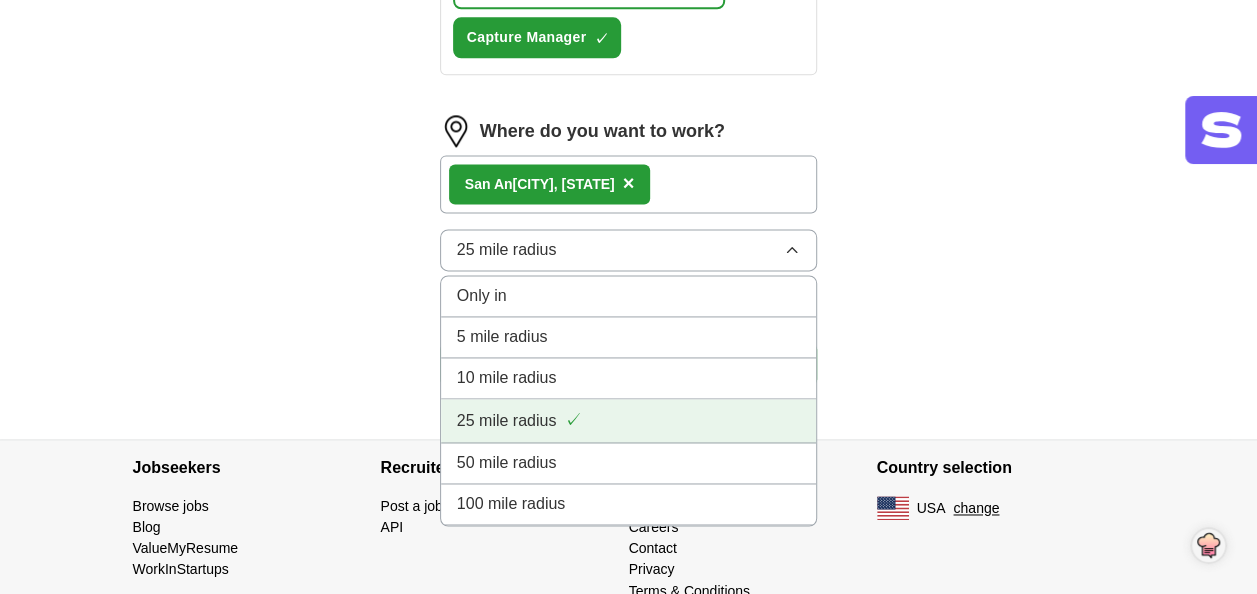 click on "25 mile radius" at bounding box center [507, 421] 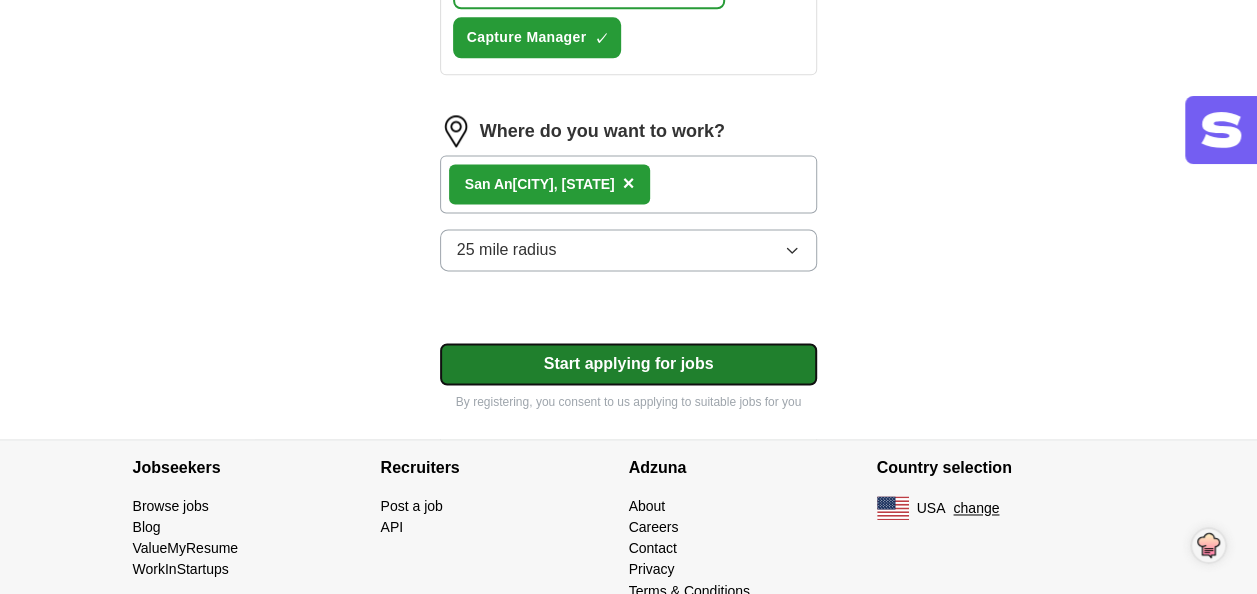 click on "Start applying for jobs" at bounding box center (629, 364) 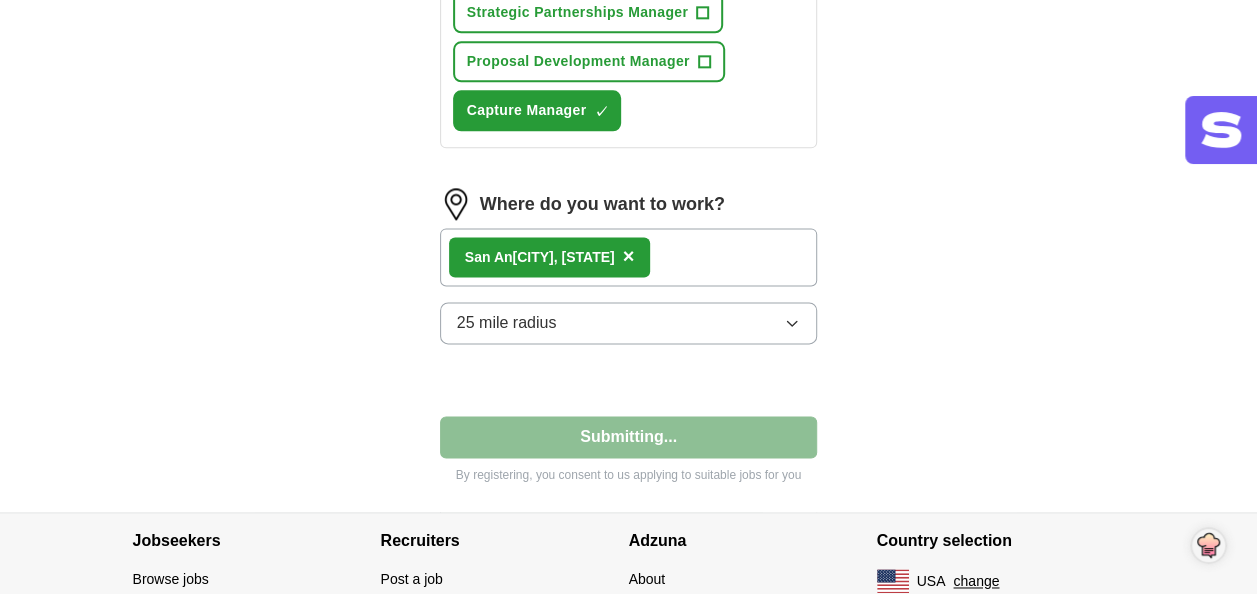 select on "**" 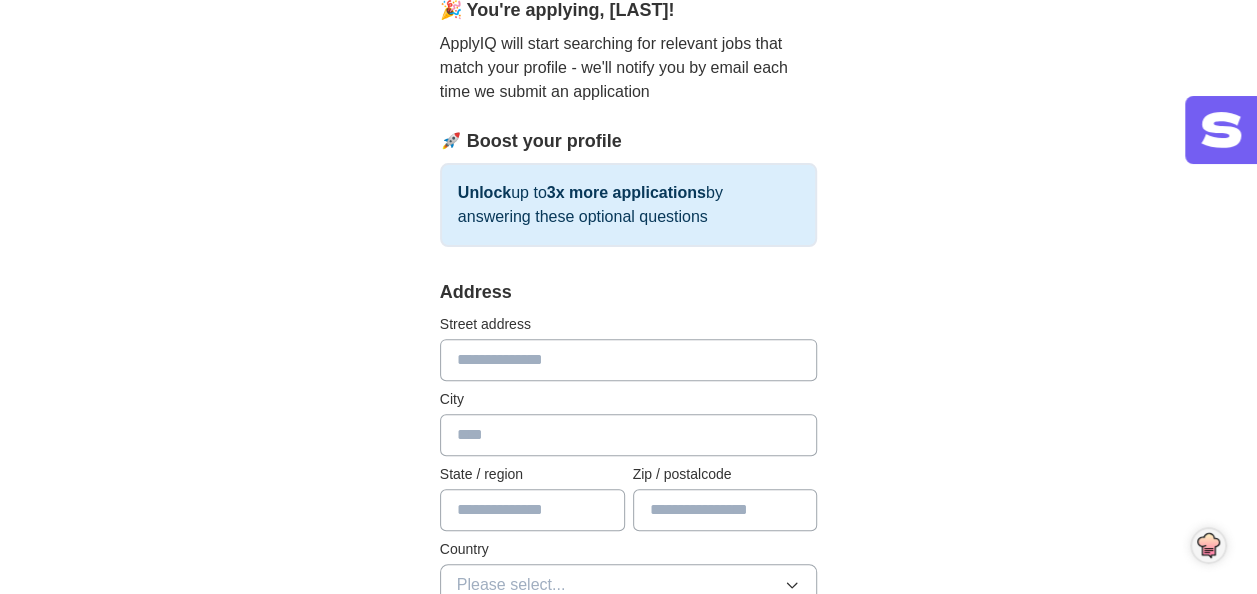 scroll, scrollTop: 200, scrollLeft: 0, axis: vertical 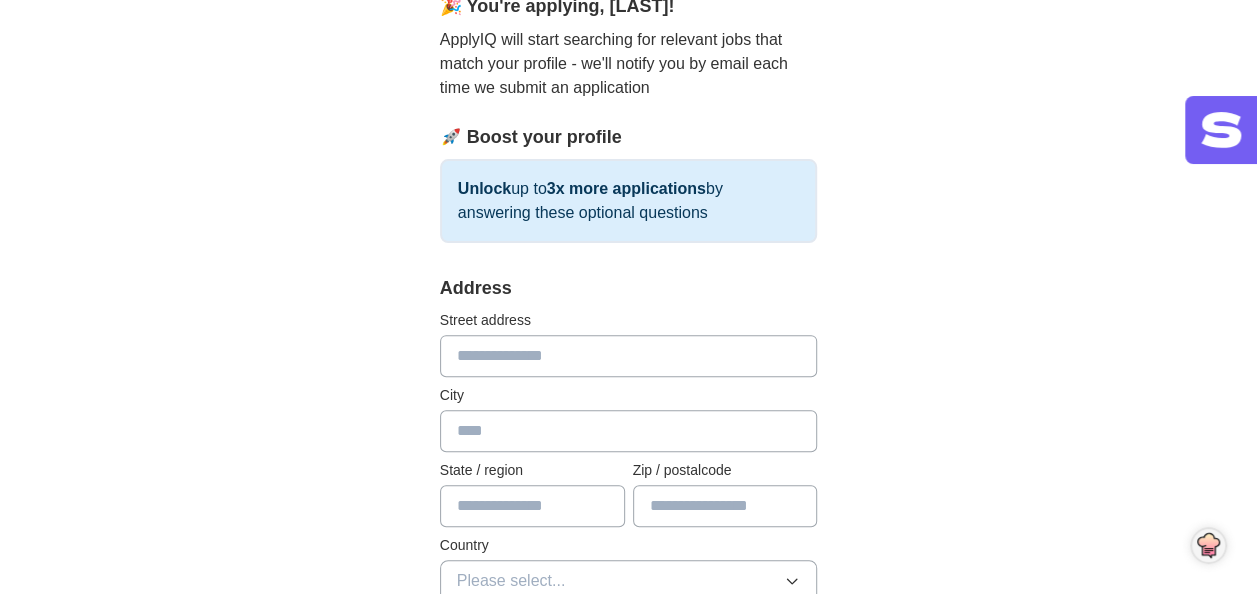 click at bounding box center (629, 356) 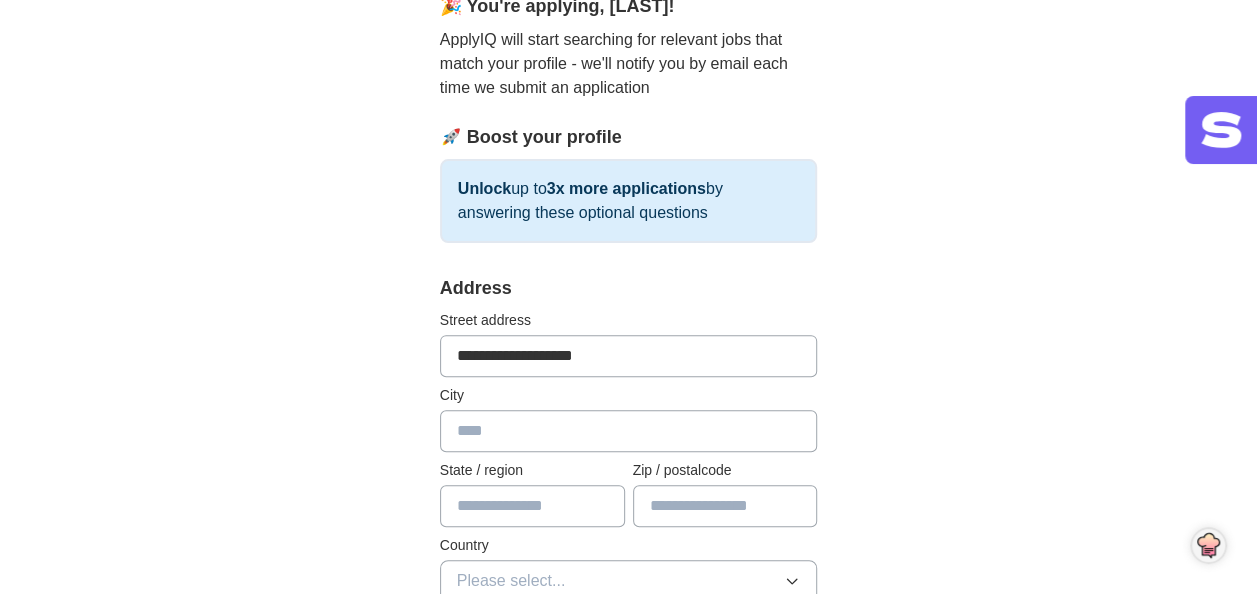 type on "******" 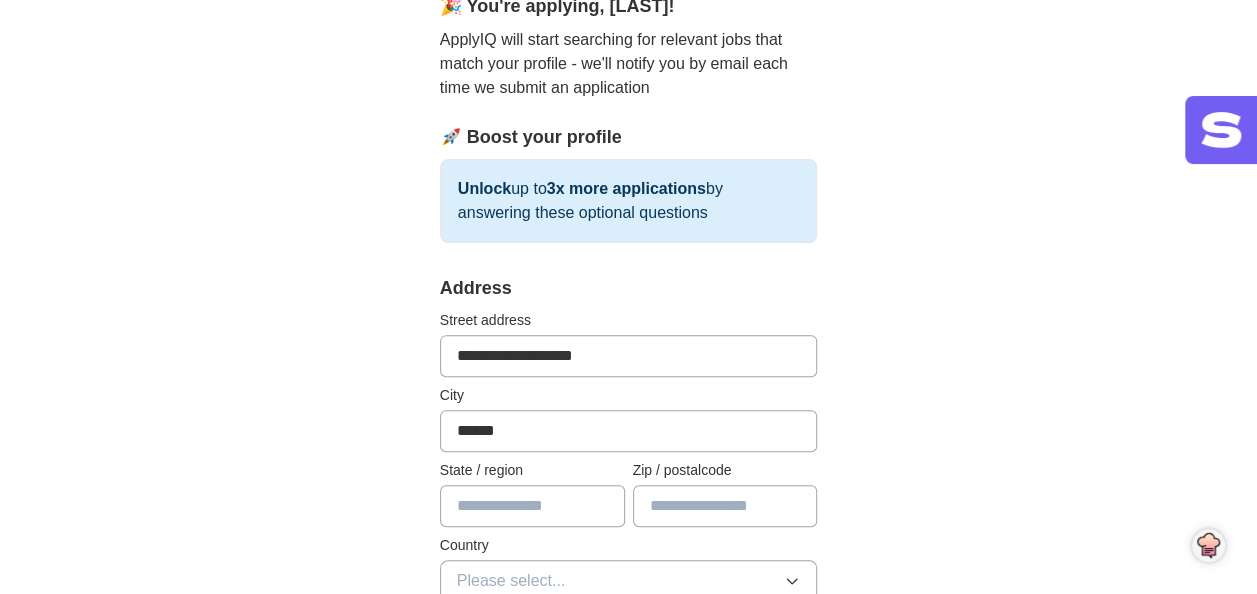 type on "**" 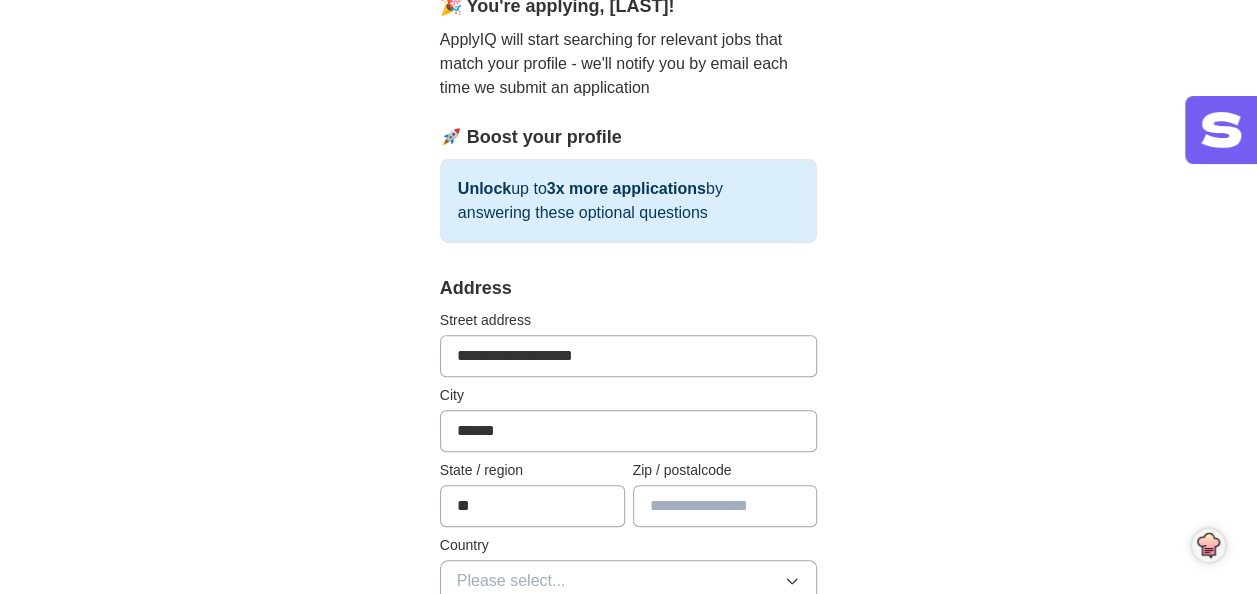 type on "*****" 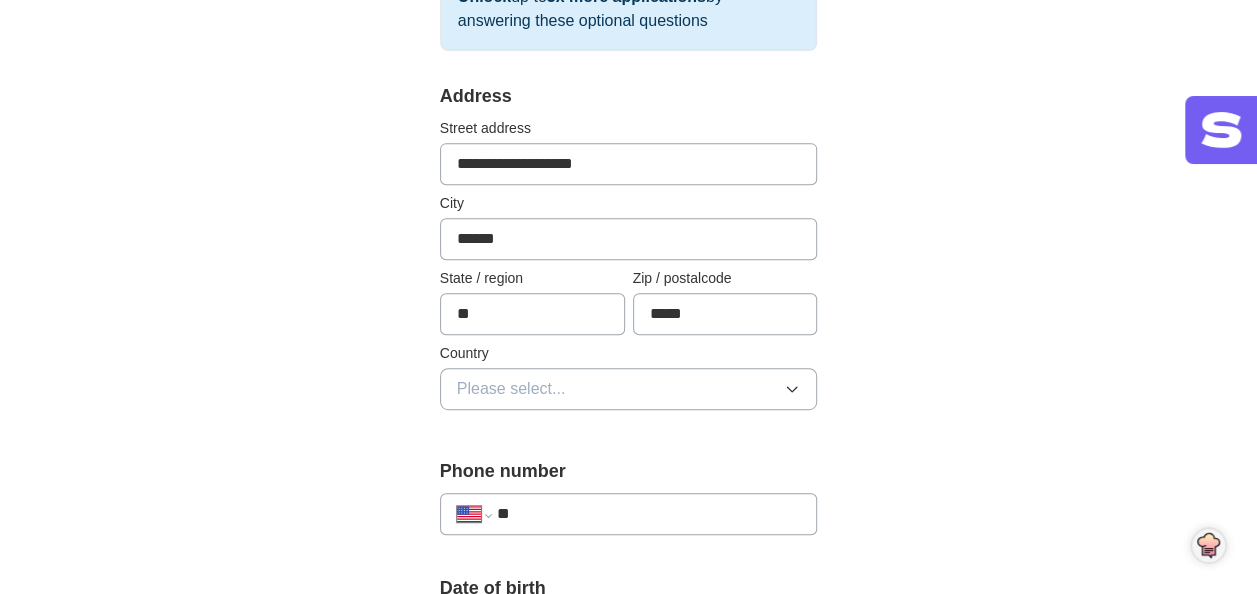 scroll, scrollTop: 400, scrollLeft: 0, axis: vertical 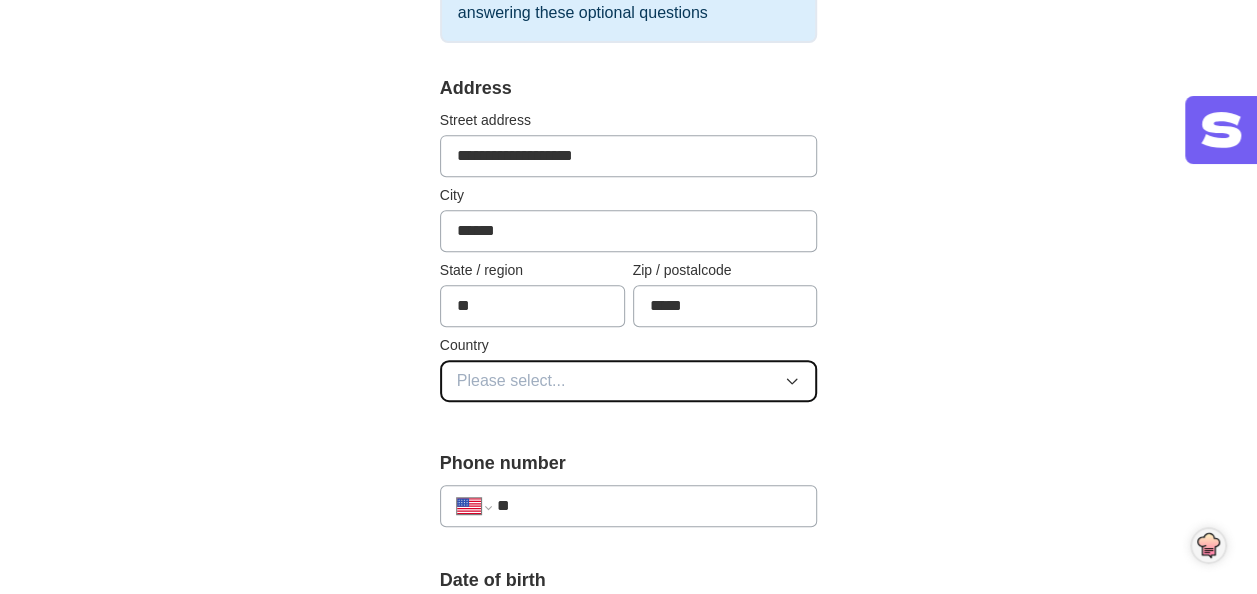click on "Please select..." at bounding box center (511, 381) 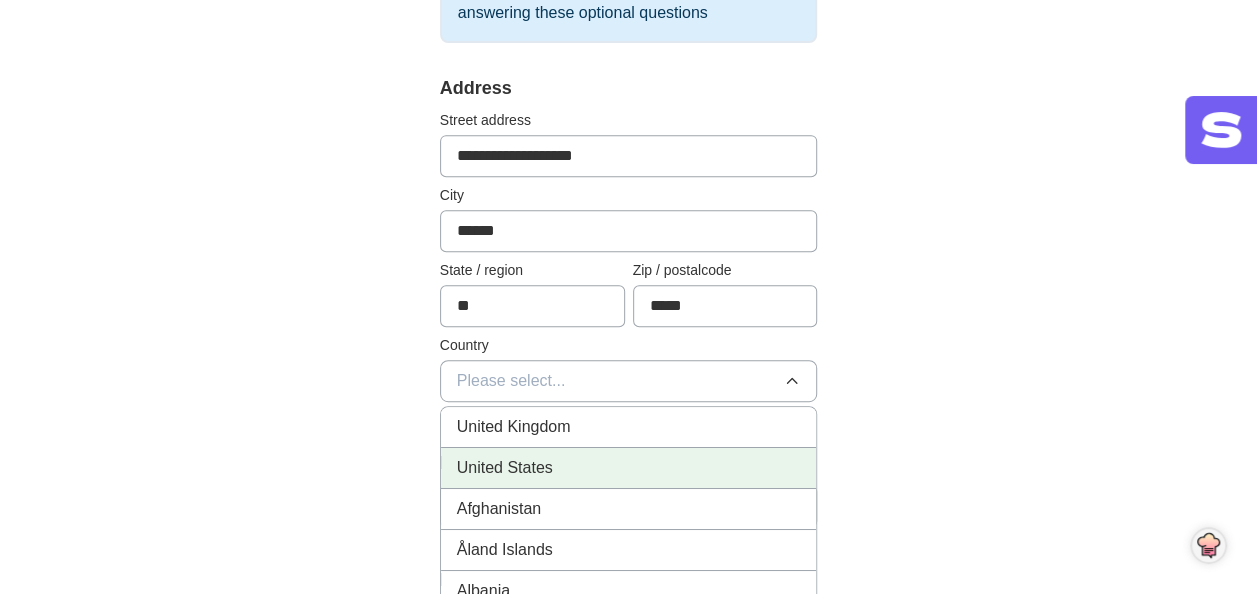 click on "United States" at bounding box center (505, 468) 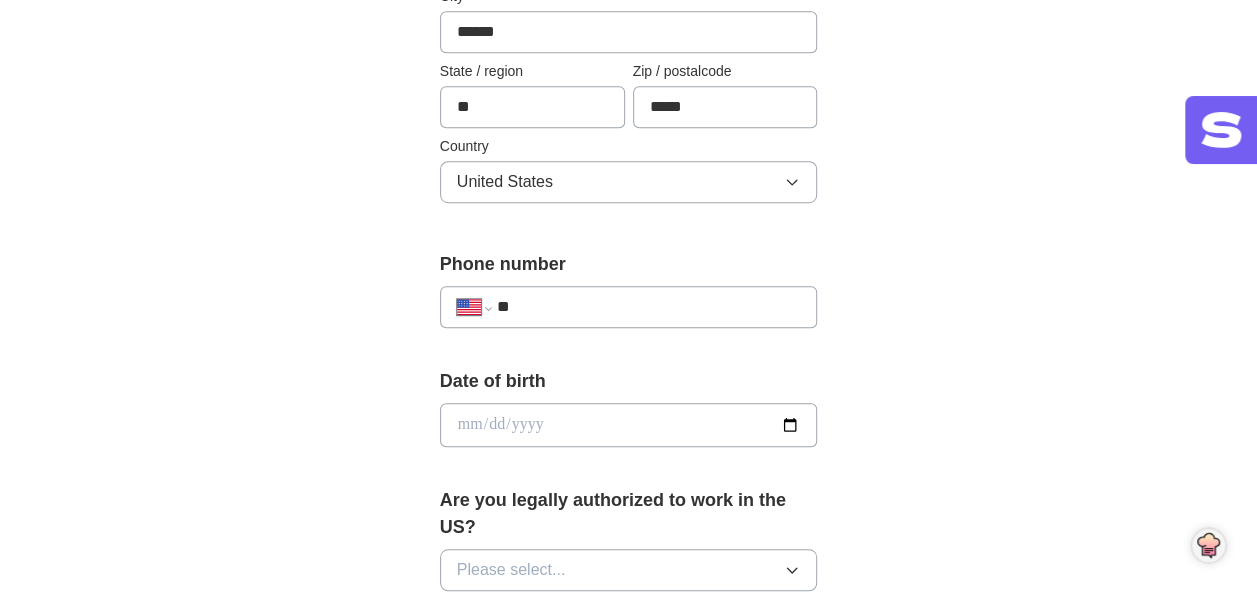 scroll, scrollTop: 600, scrollLeft: 0, axis: vertical 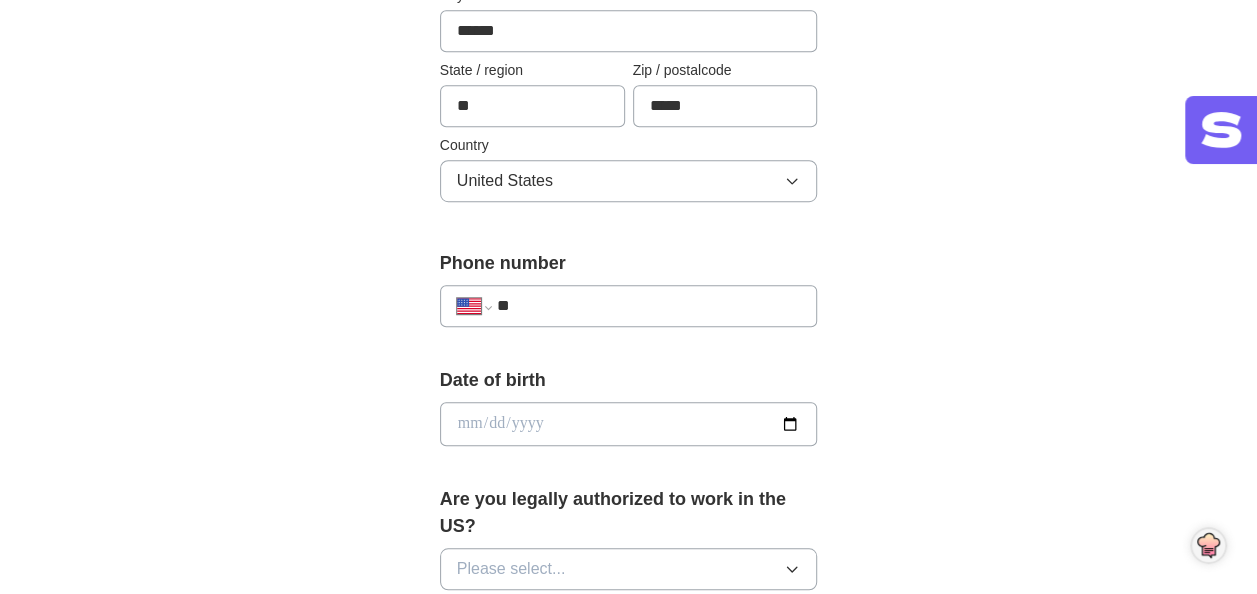 click on "**" at bounding box center [649, 306] 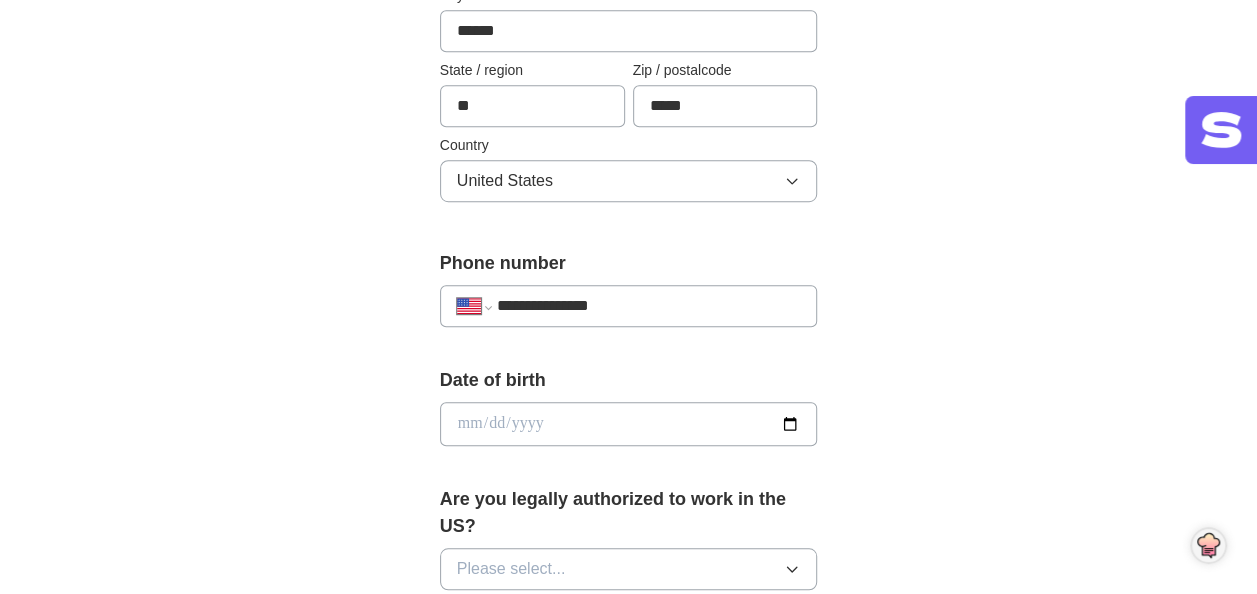 type on "**********" 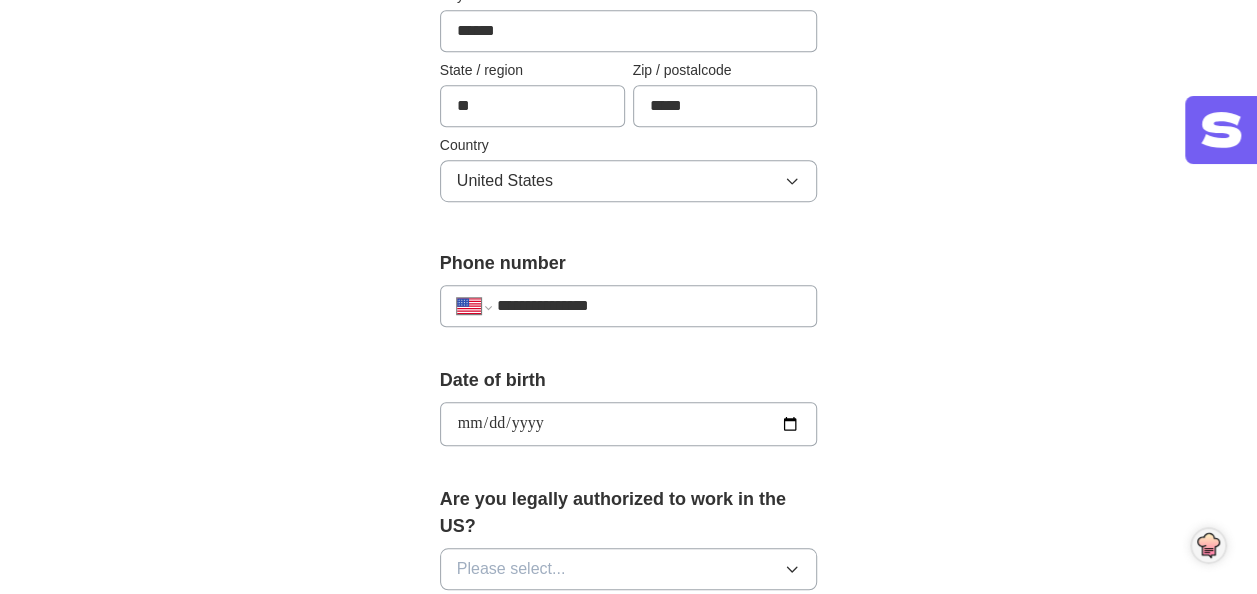 type on "**********" 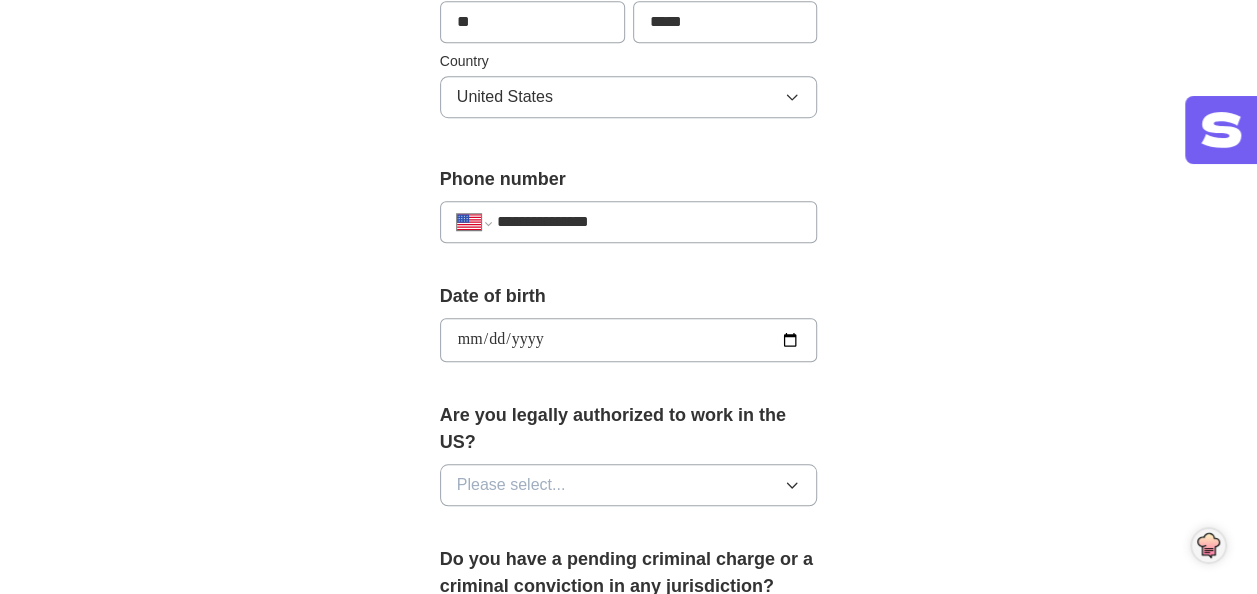 scroll, scrollTop: 800, scrollLeft: 0, axis: vertical 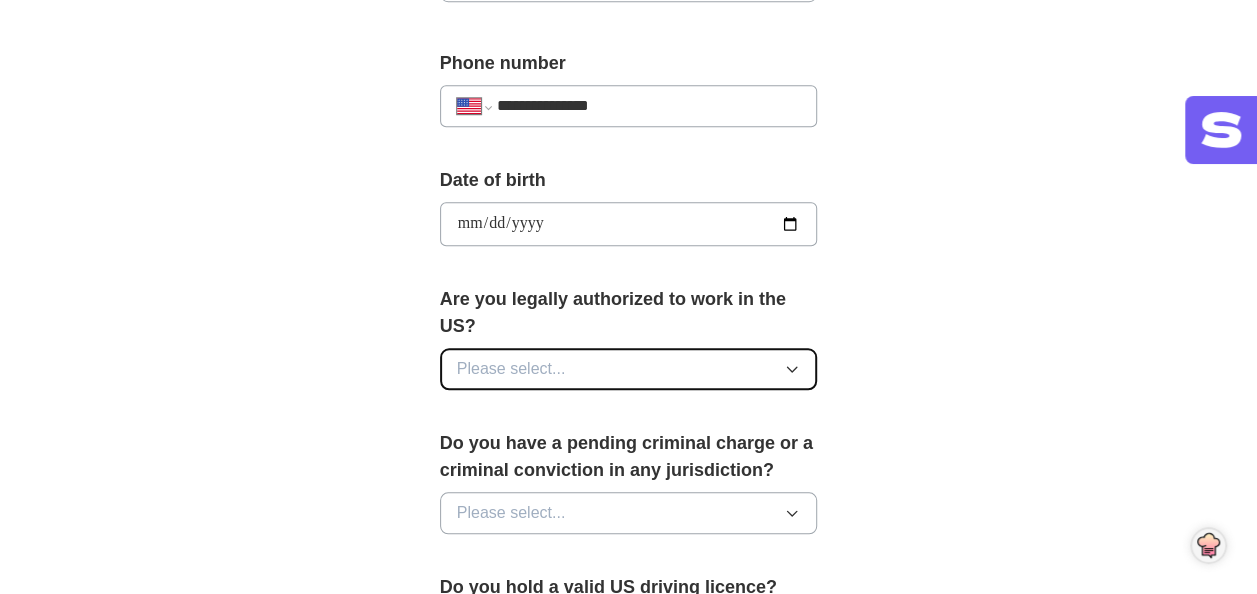 click on "Please select..." at bounding box center [511, 369] 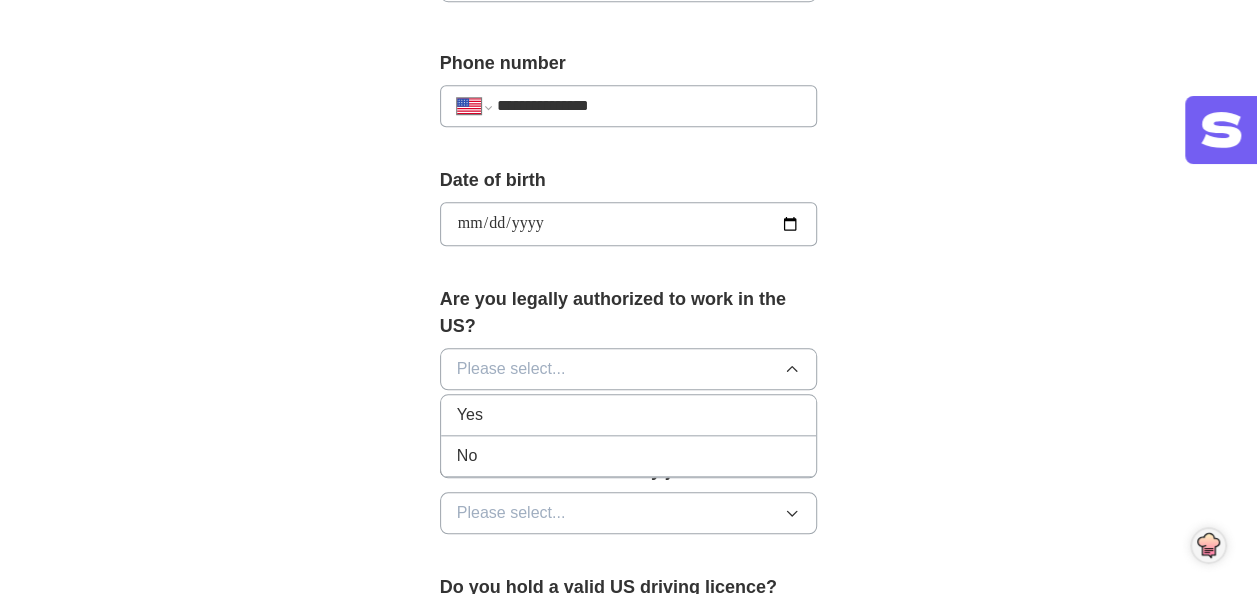 click on "Yes" at bounding box center [629, 415] 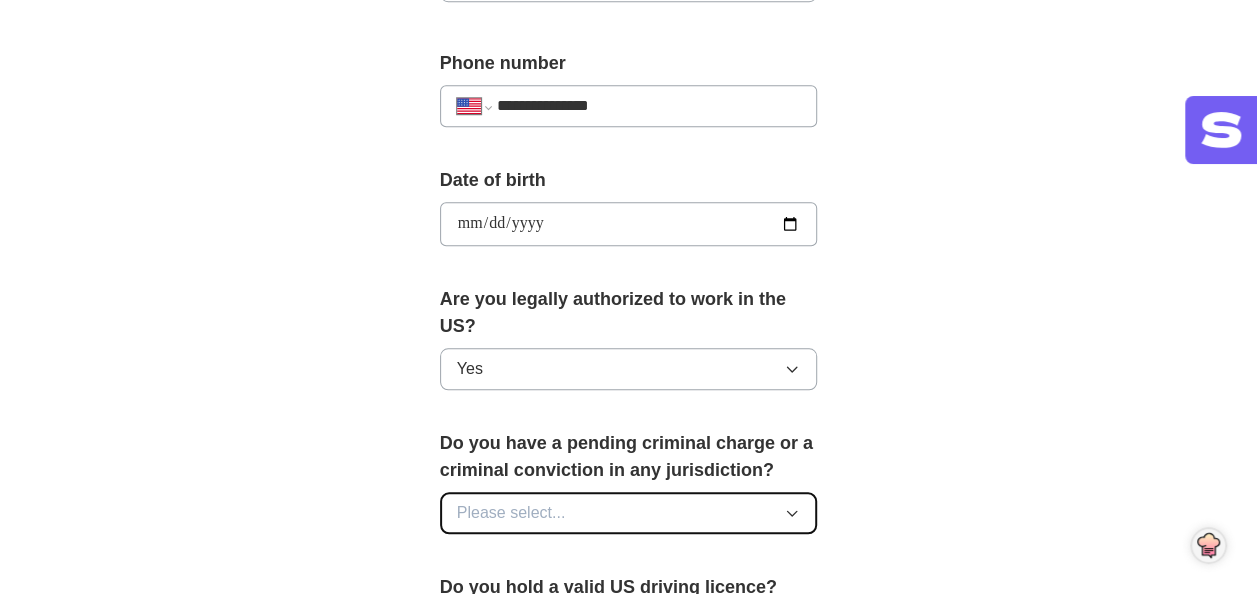 click on "Please select..." at bounding box center (511, 513) 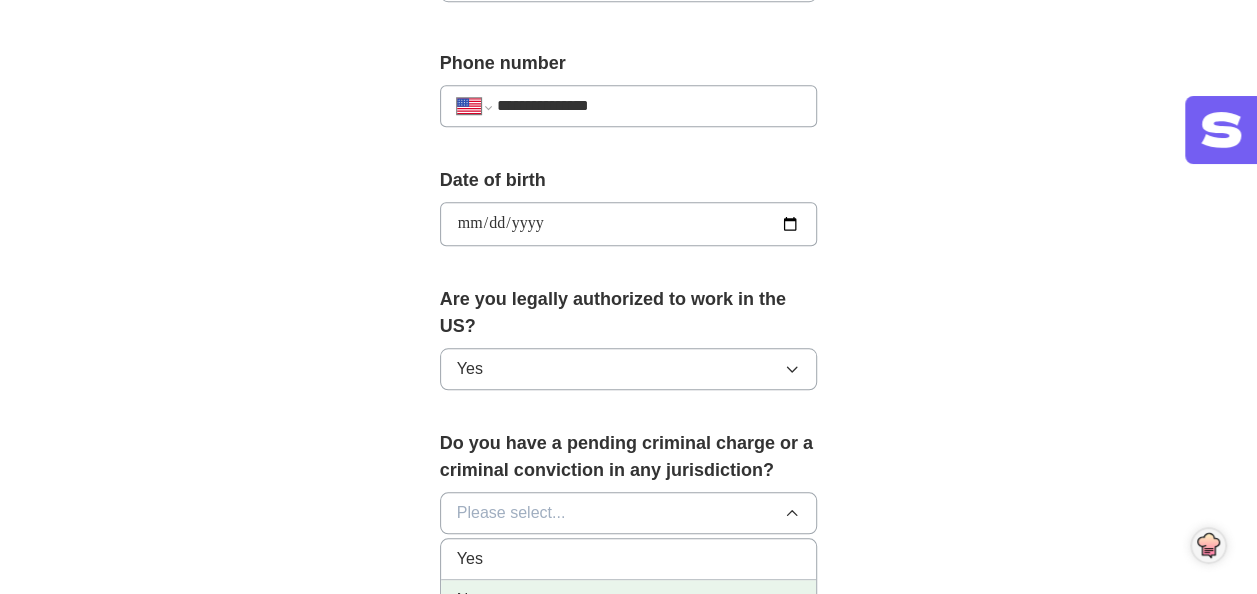 click on "No" at bounding box center [629, 600] 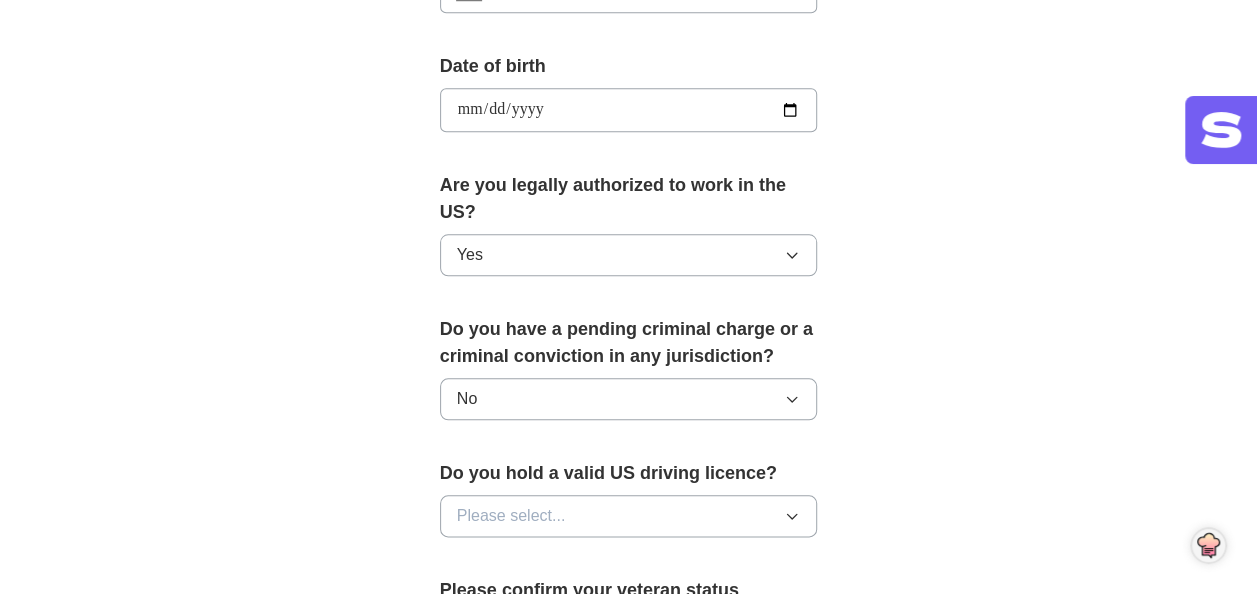 scroll, scrollTop: 1100, scrollLeft: 0, axis: vertical 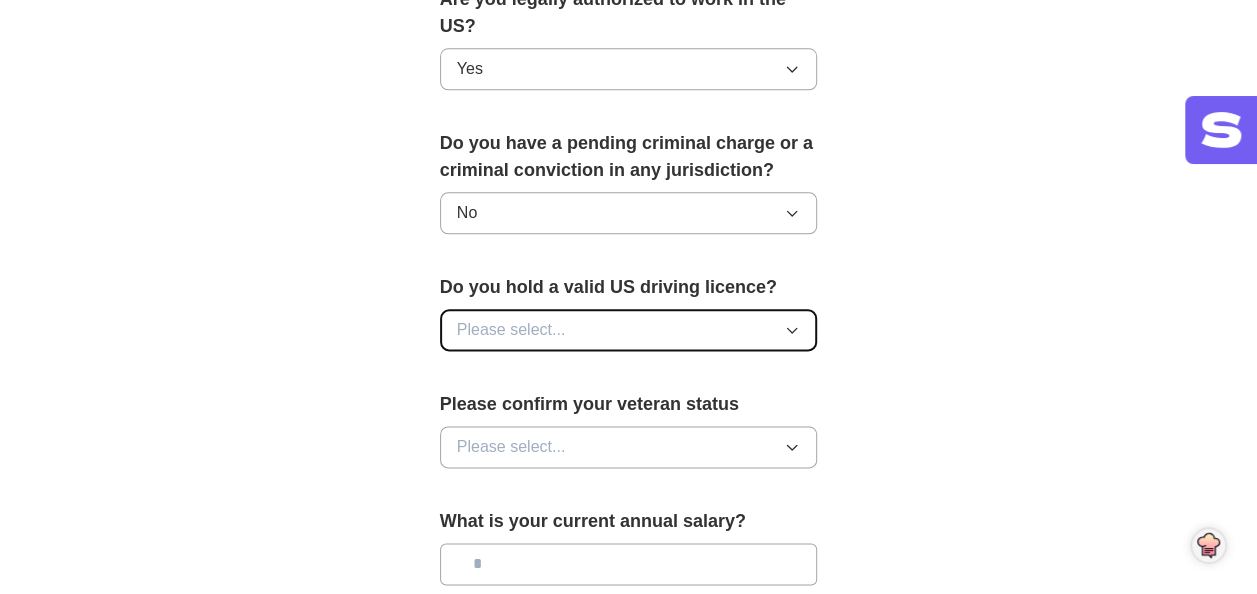 click on "Please select..." at bounding box center [511, 330] 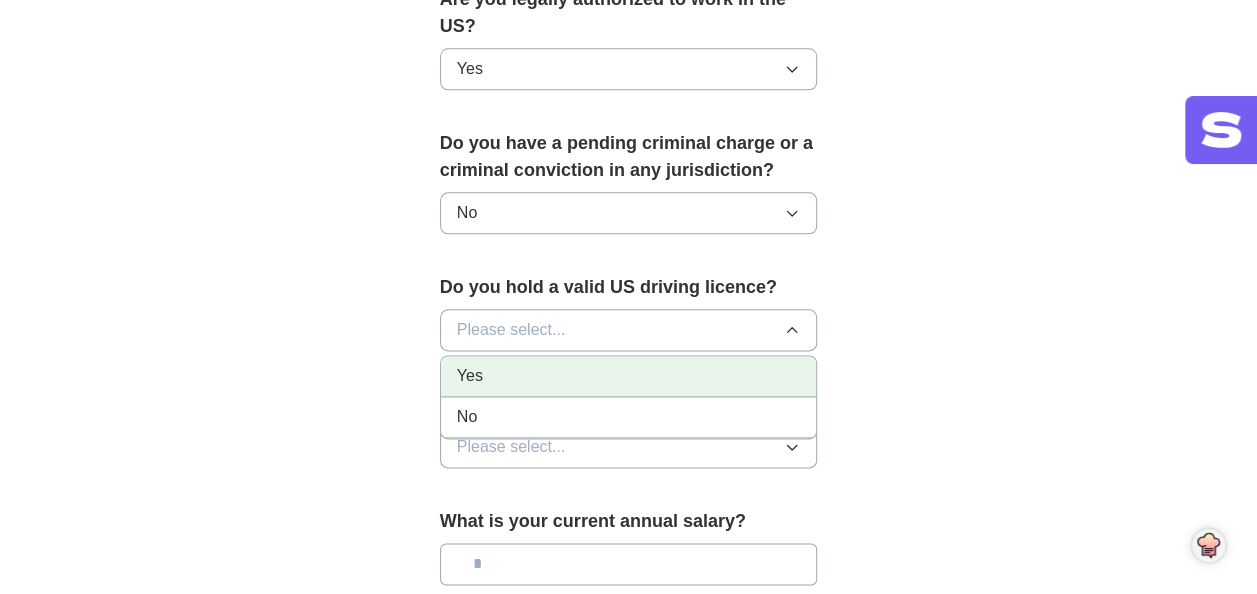 click on "Yes" at bounding box center [629, 376] 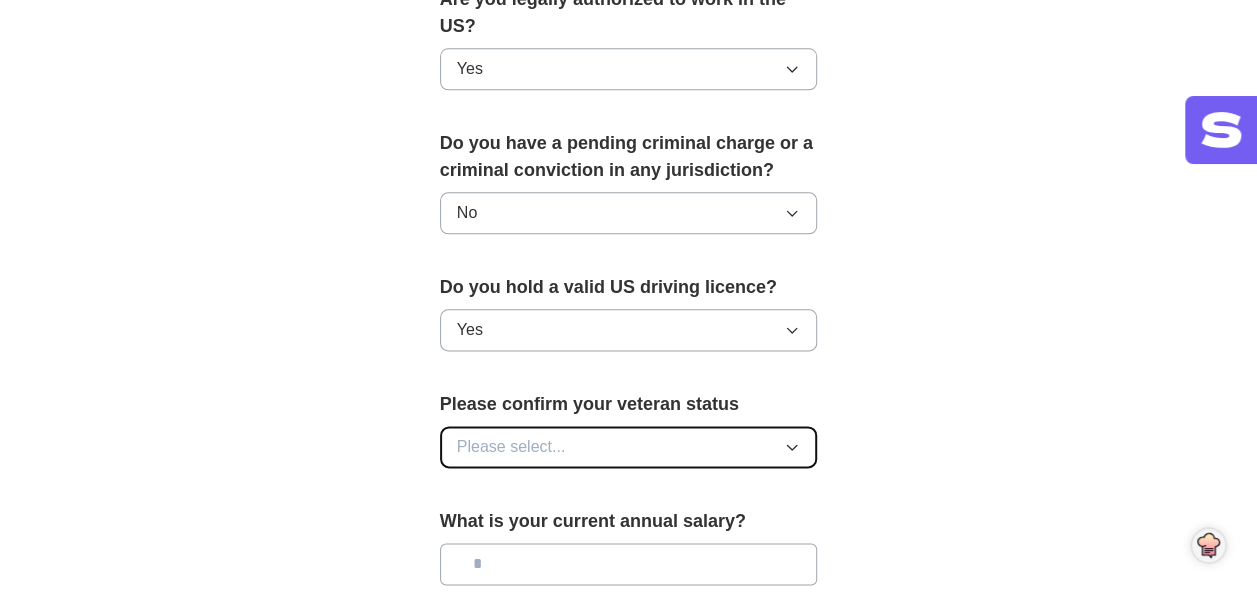 click on "Please select..." at bounding box center (511, 447) 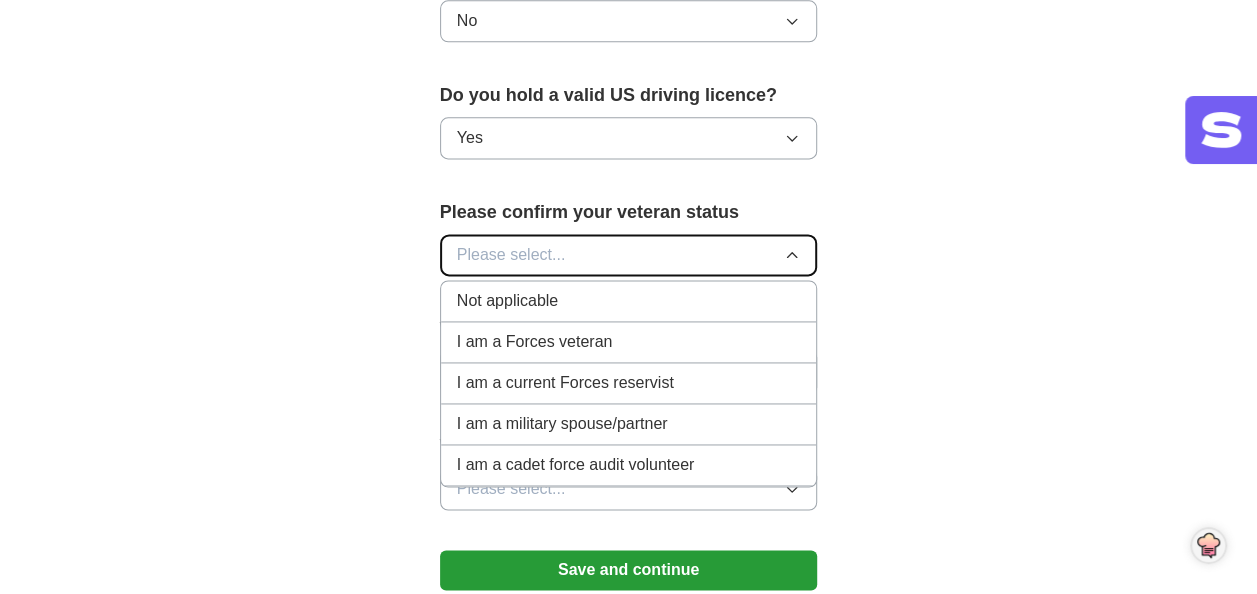 scroll, scrollTop: 1300, scrollLeft: 0, axis: vertical 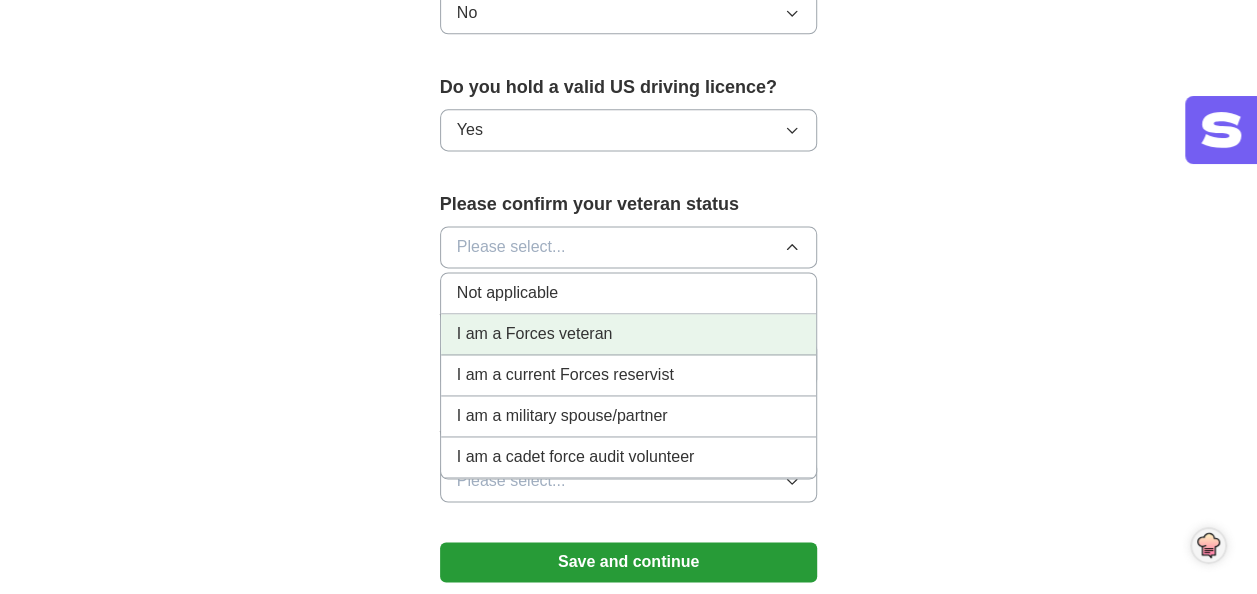 click on "I am a  Forces veteran" at bounding box center (535, 334) 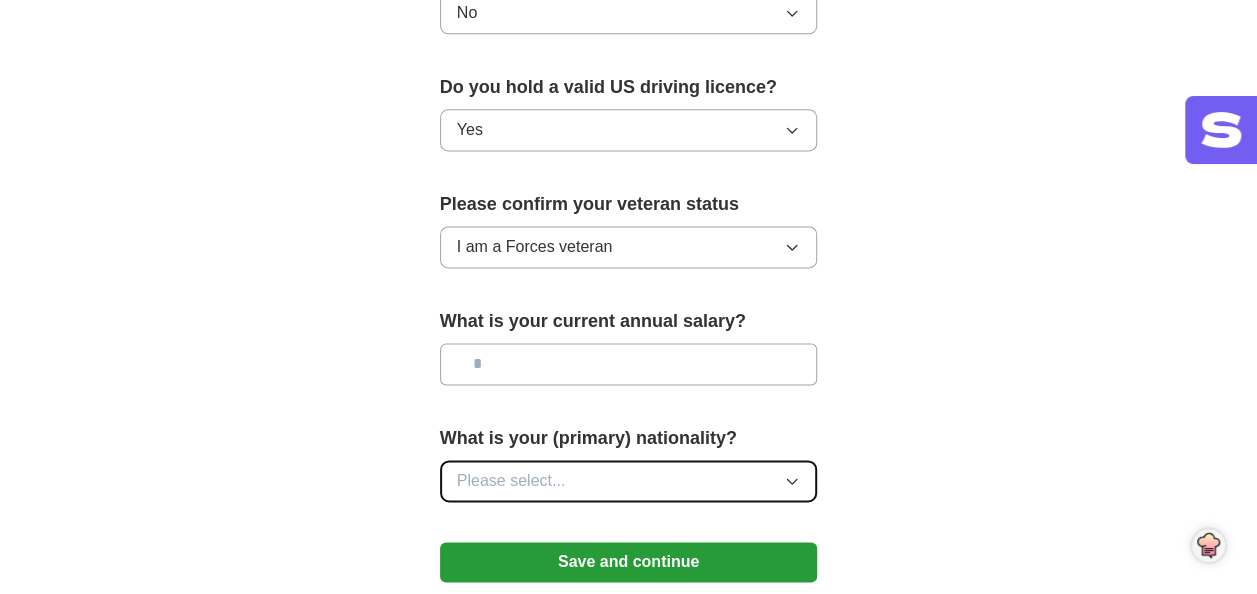 click on "Please select..." at bounding box center [629, 481] 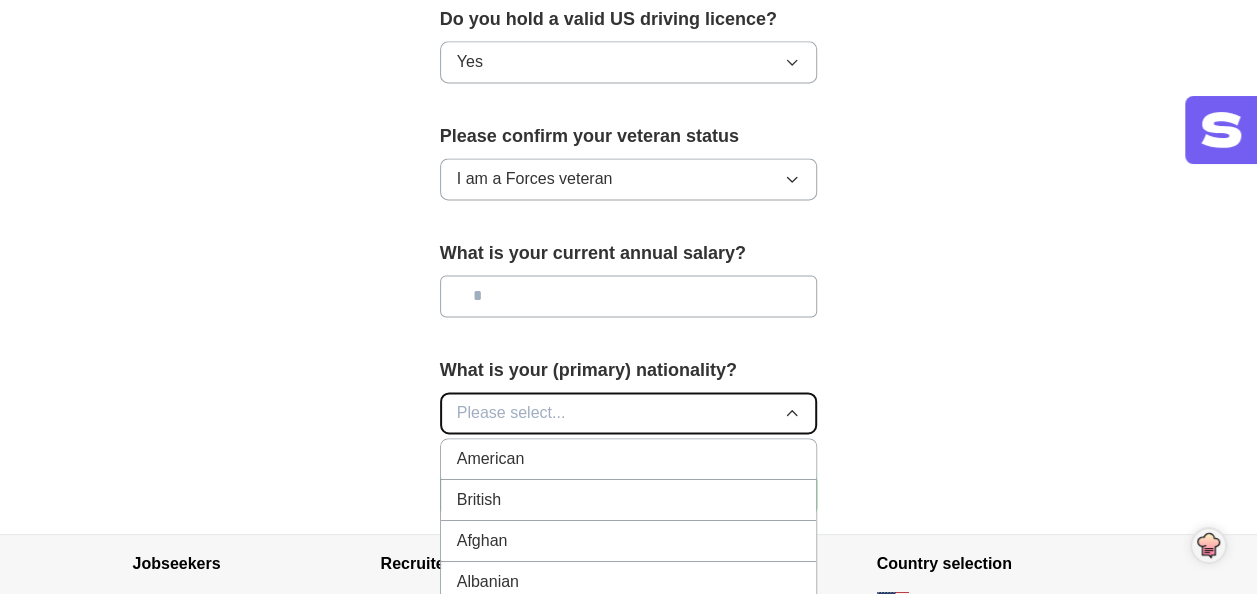 scroll, scrollTop: 1400, scrollLeft: 0, axis: vertical 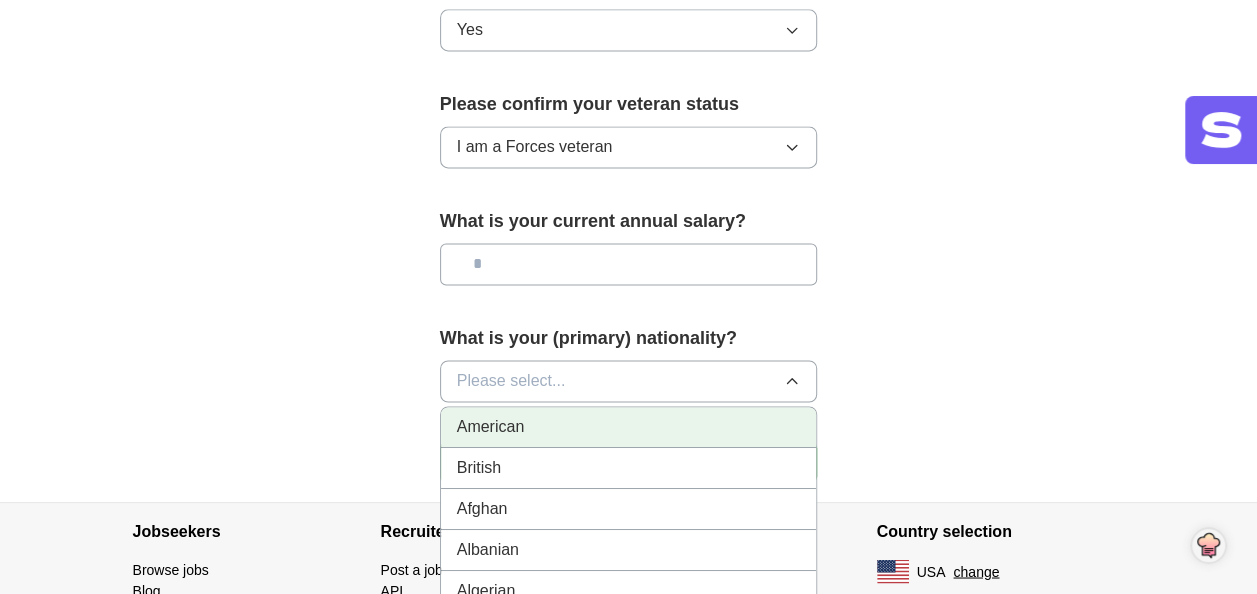 click on "American" at bounding box center (629, 427) 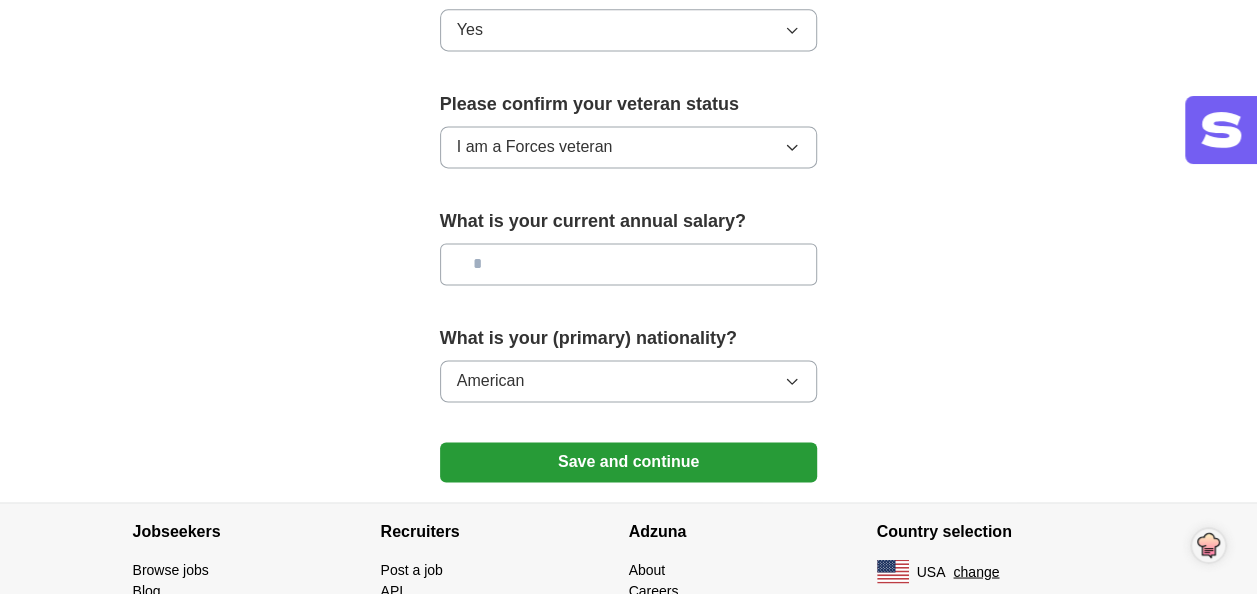 click at bounding box center (629, 264) 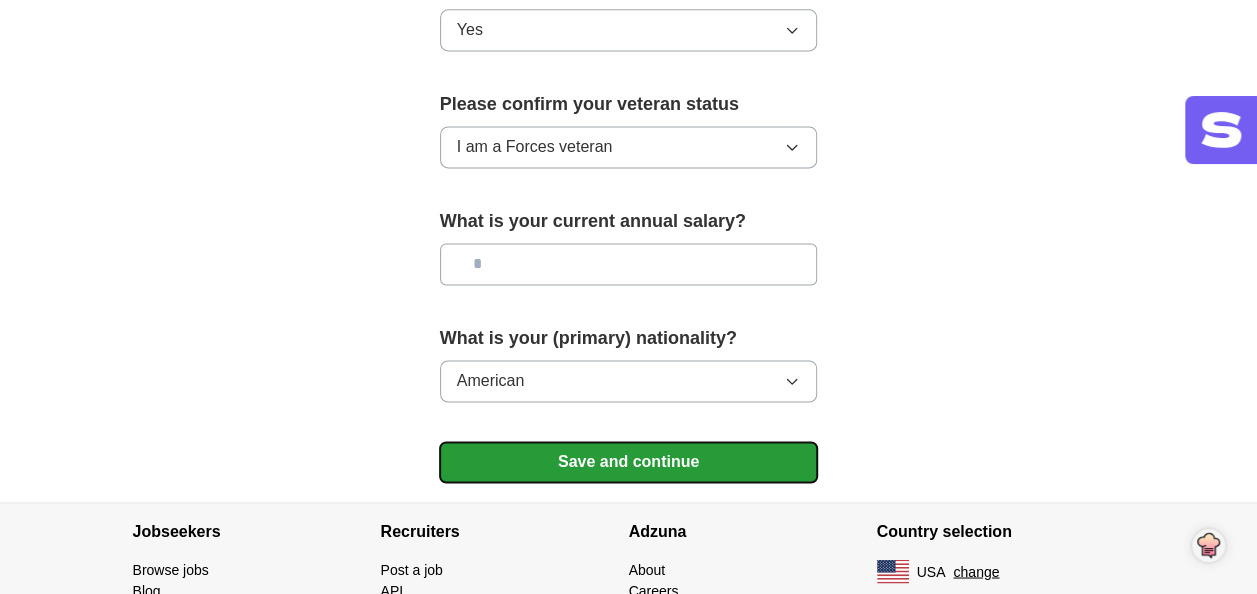 click on "Save and continue" at bounding box center (629, 462) 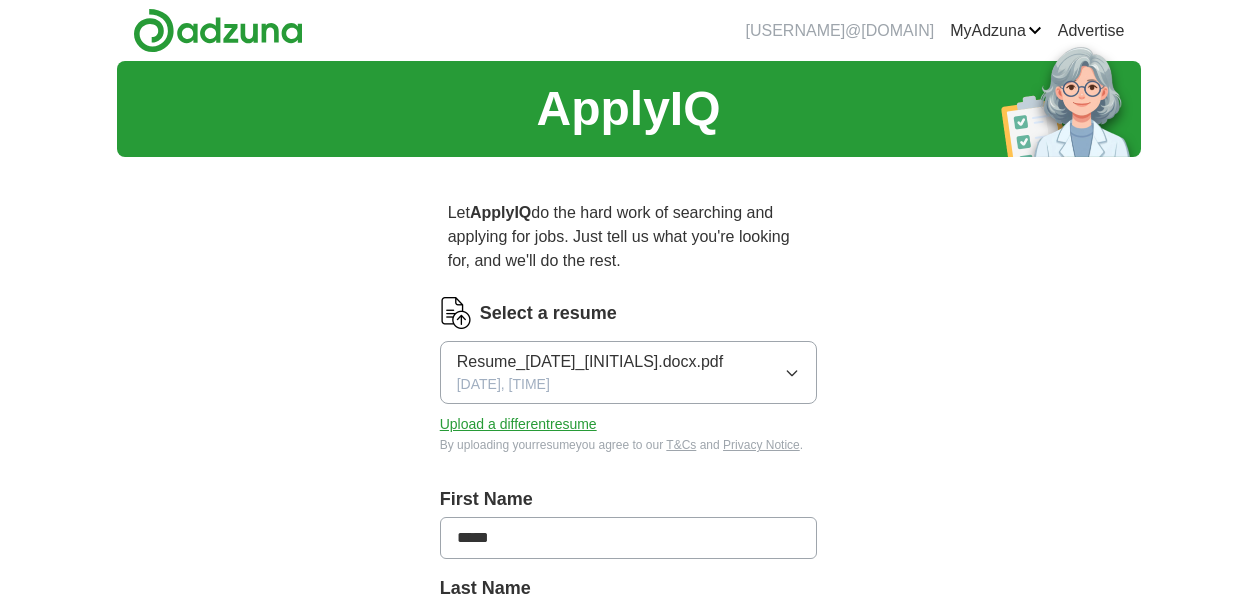 scroll, scrollTop: 1325, scrollLeft: 0, axis: vertical 